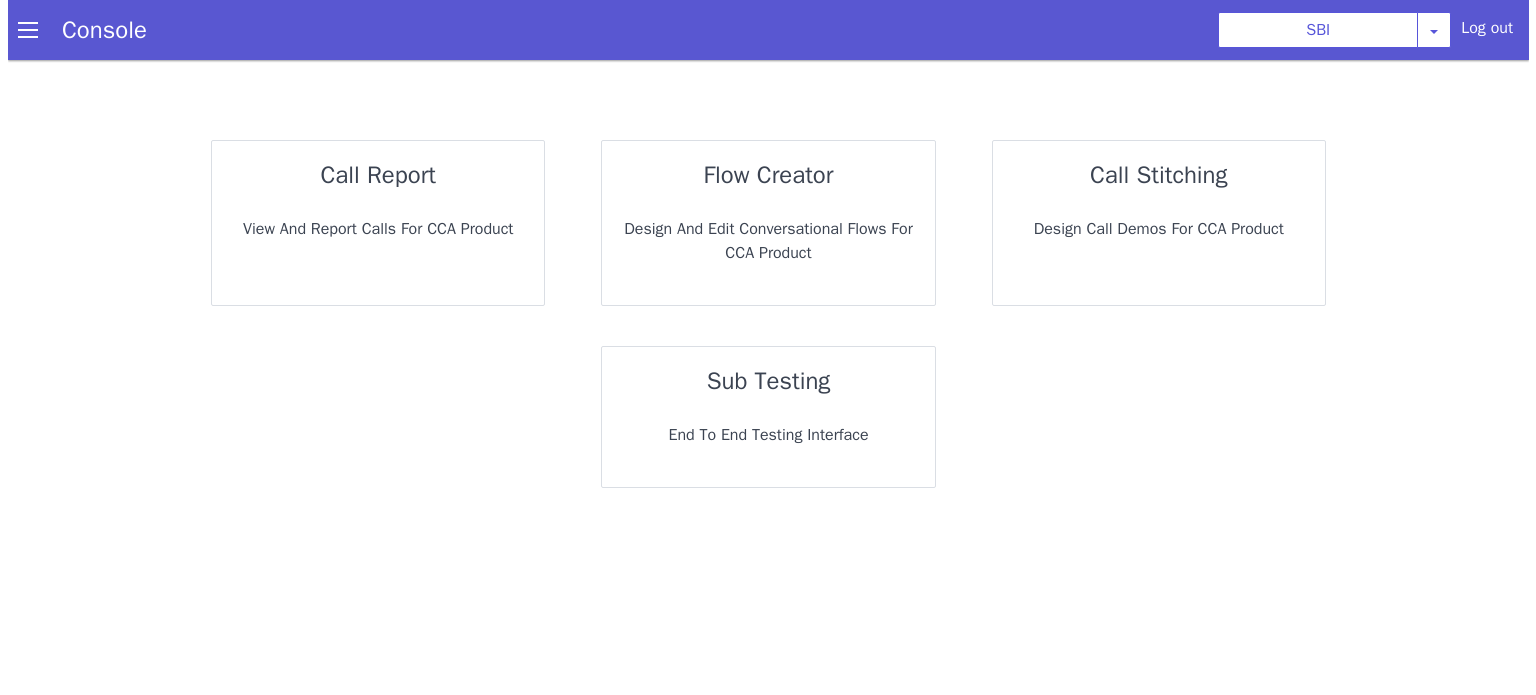 scroll, scrollTop: 0, scrollLeft: 0, axis: both 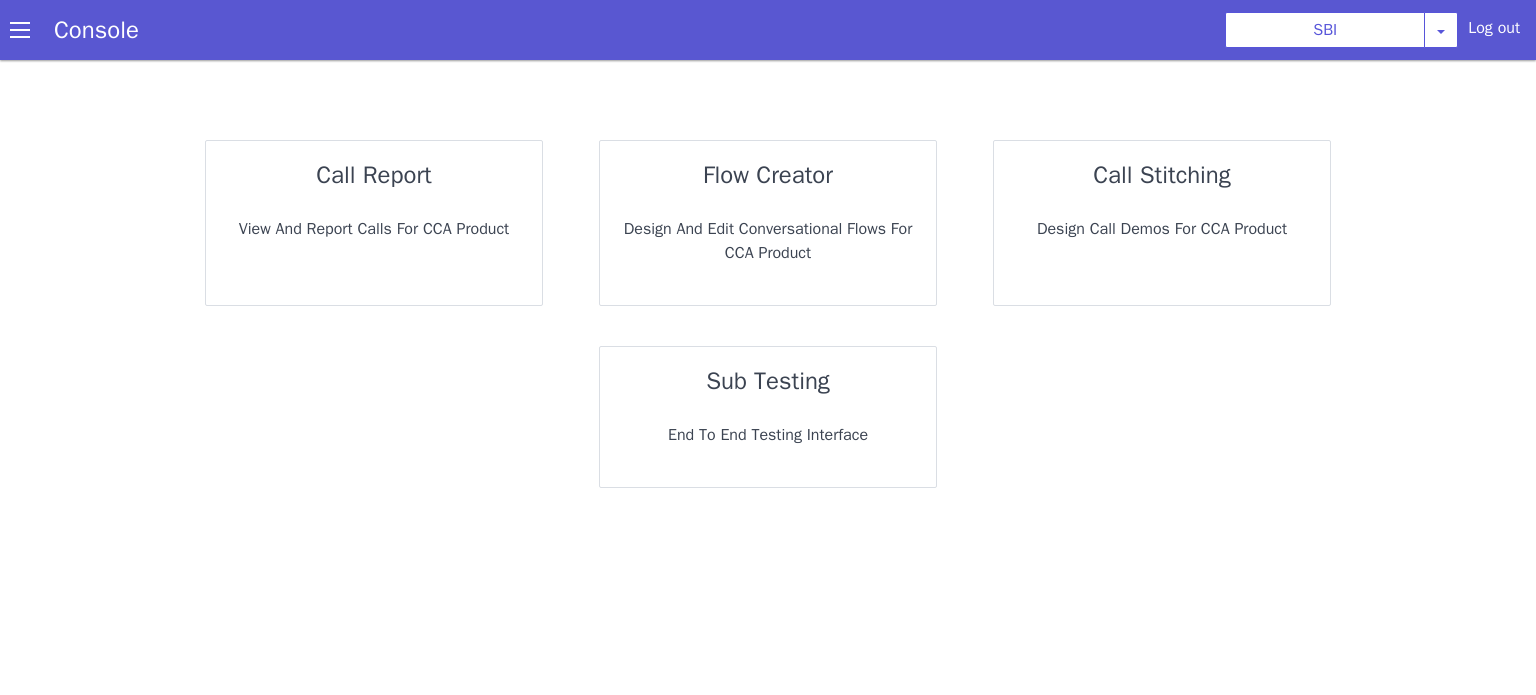 click on "call report" at bounding box center [373, 175] 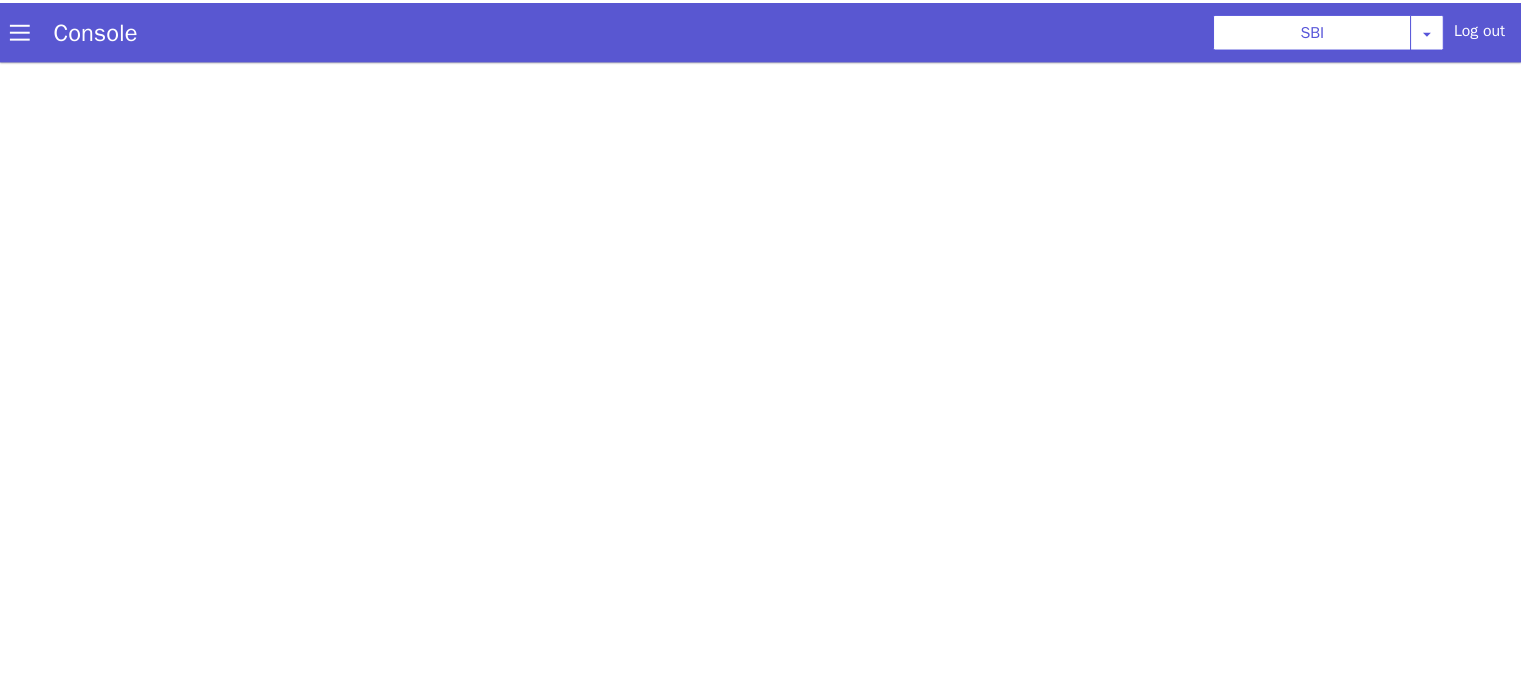 scroll, scrollTop: 0, scrollLeft: 0, axis: both 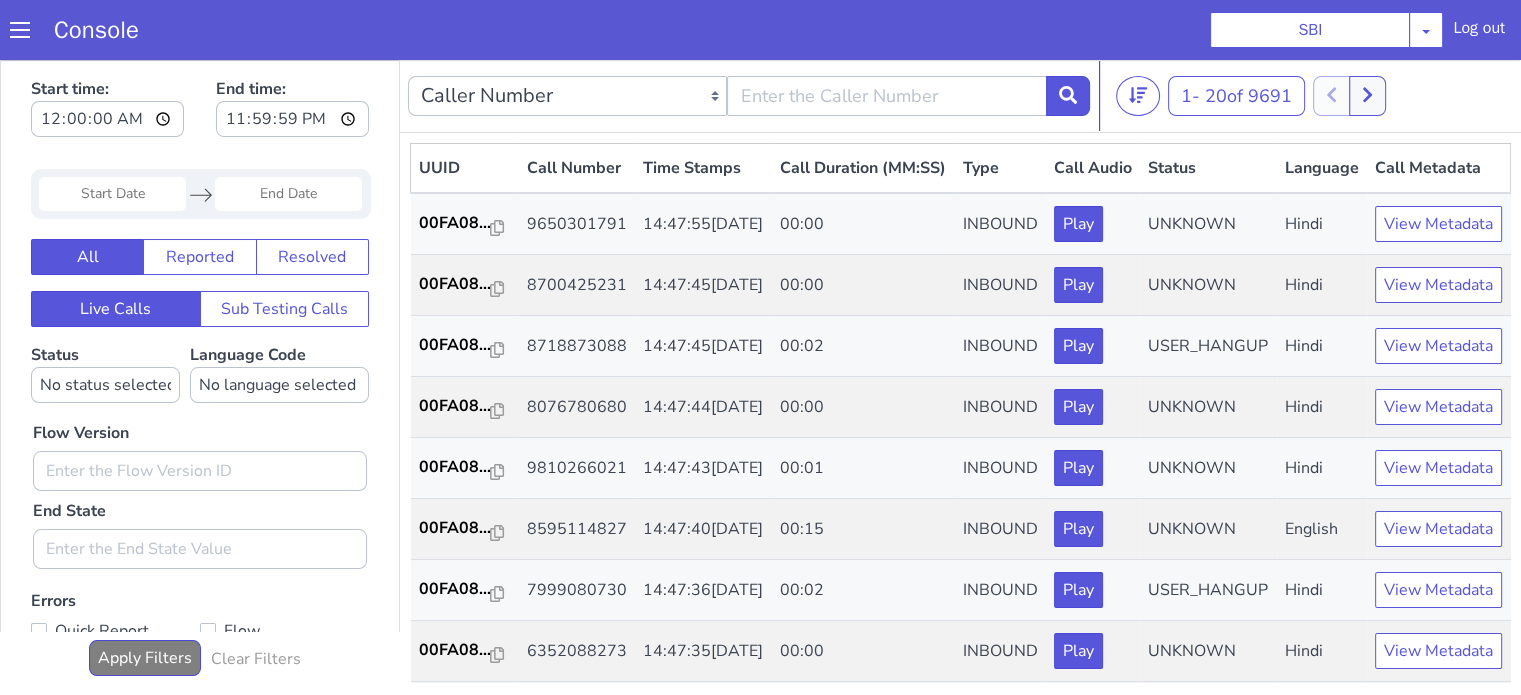 click at bounding box center [112, 194] 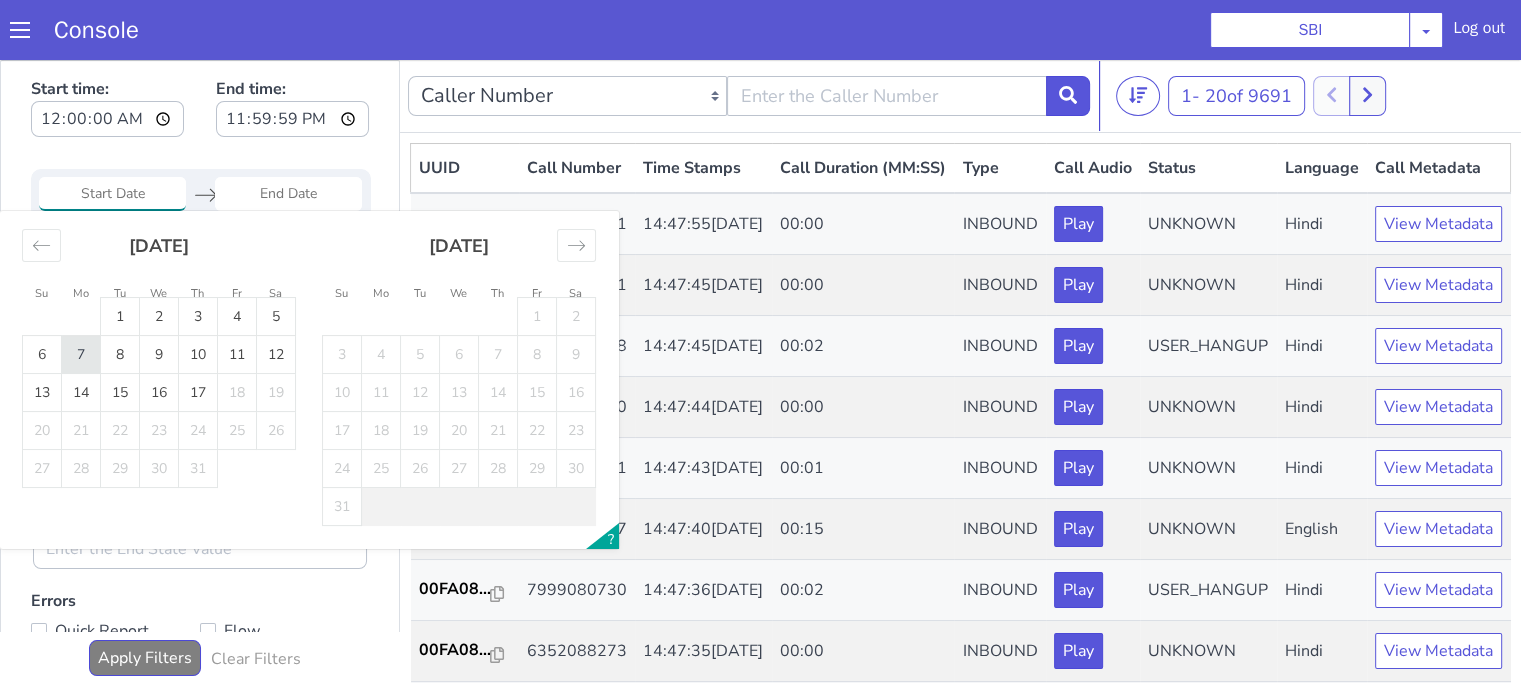 click on "7" at bounding box center (81, 355) 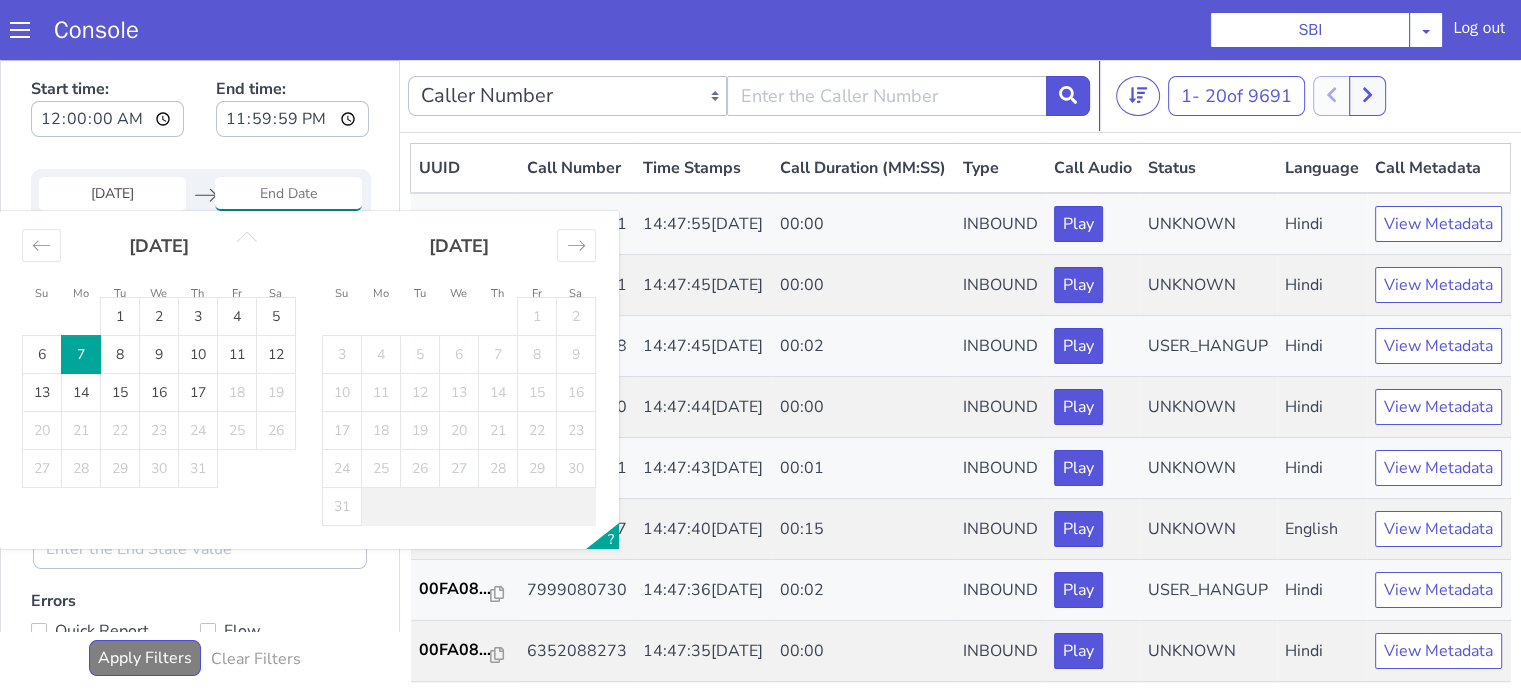 click on "7" at bounding box center [81, 355] 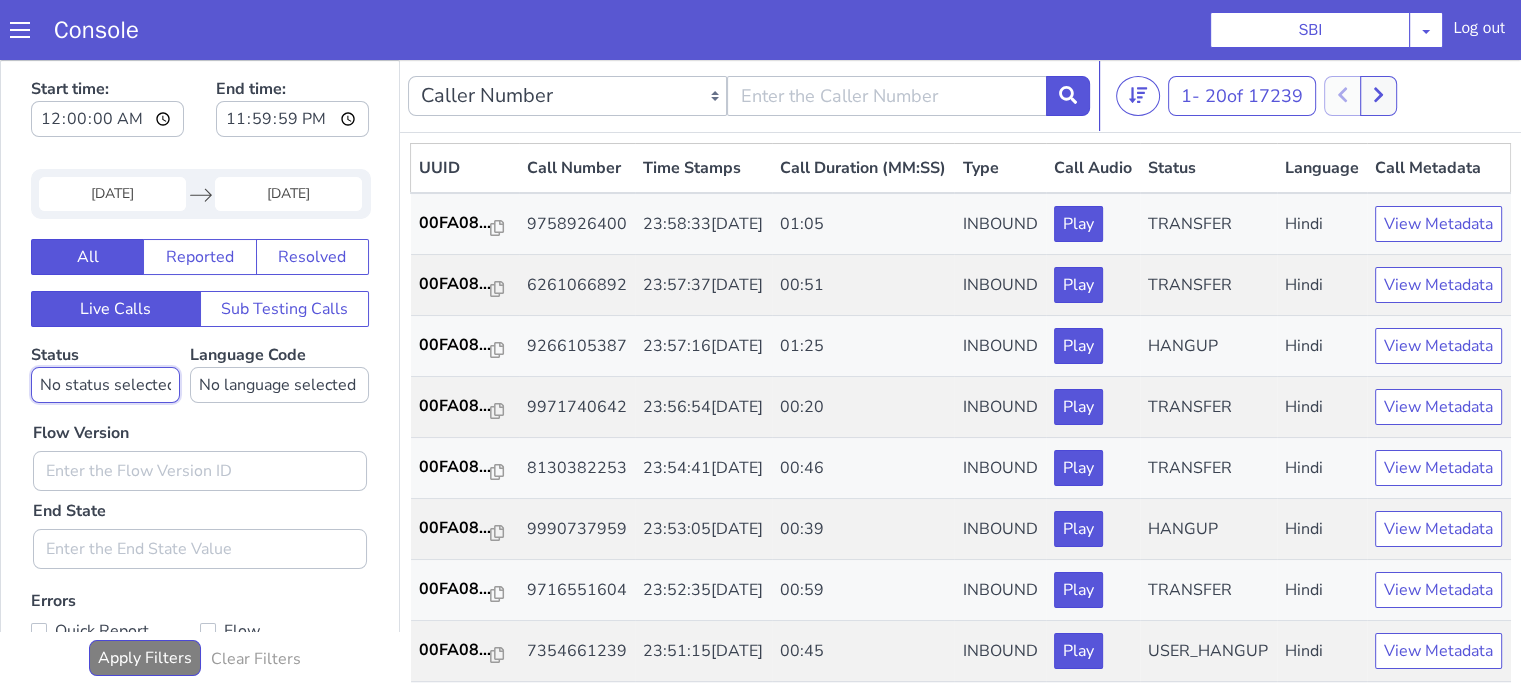 click on "No status selected HANGUP USER_HANGUP TRANSFER UNKNOWN" at bounding box center (105, 385) 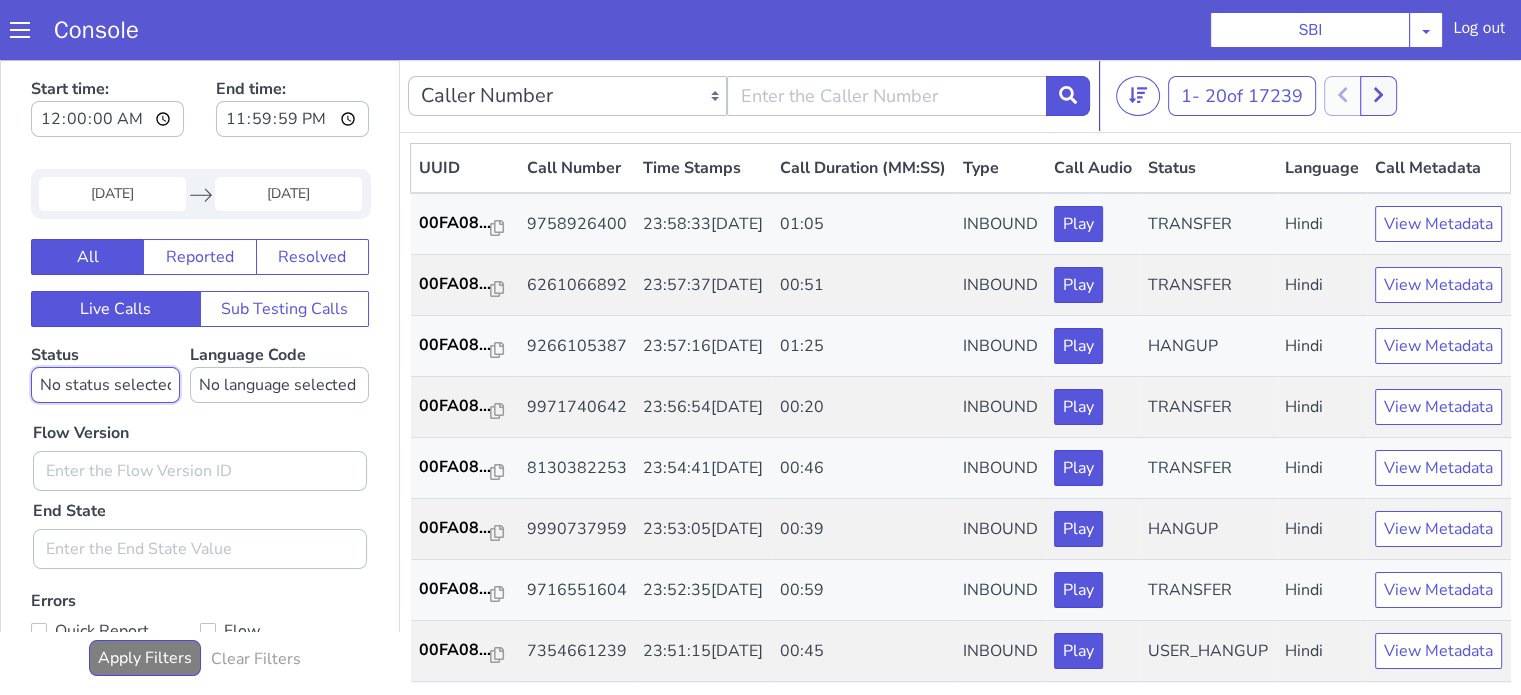 select 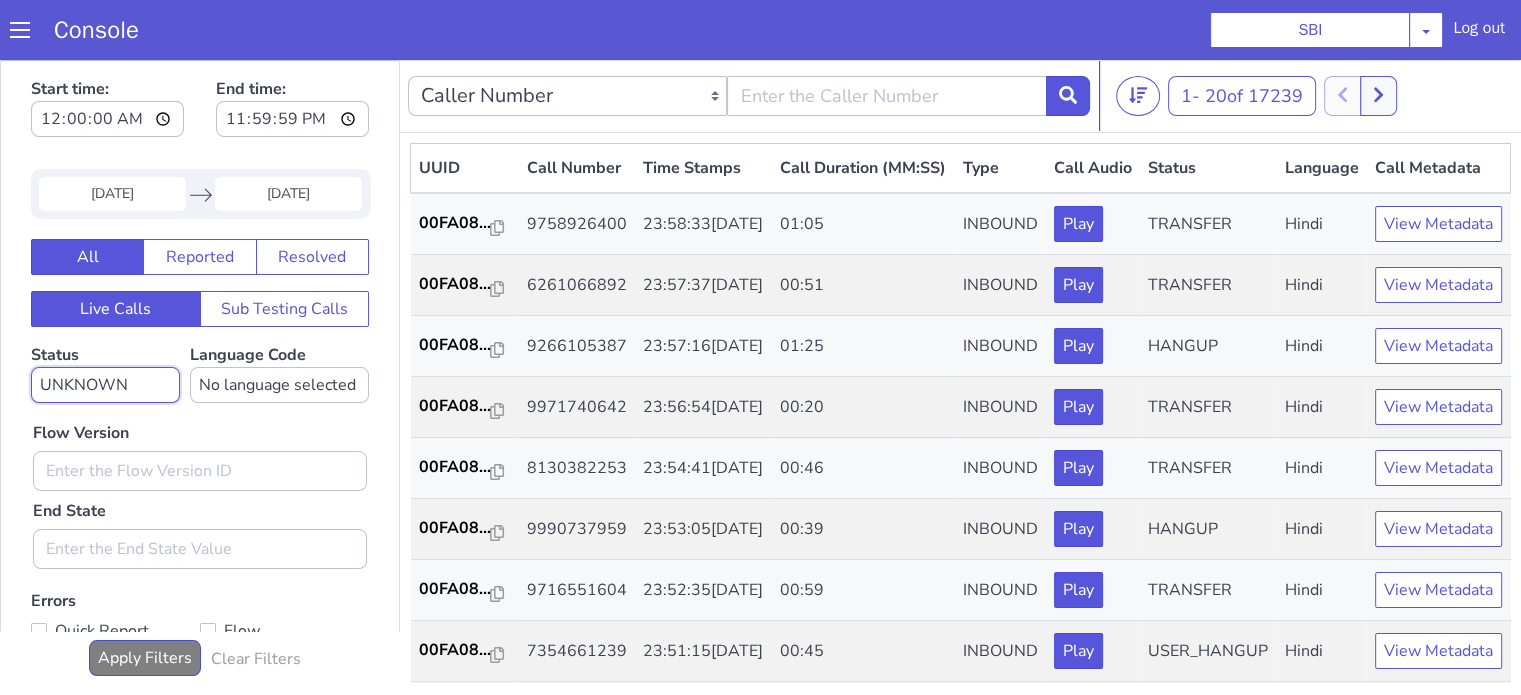 click on "No status selected HANGUP USER_HANGUP TRANSFER UNKNOWN" at bounding box center [105, 385] 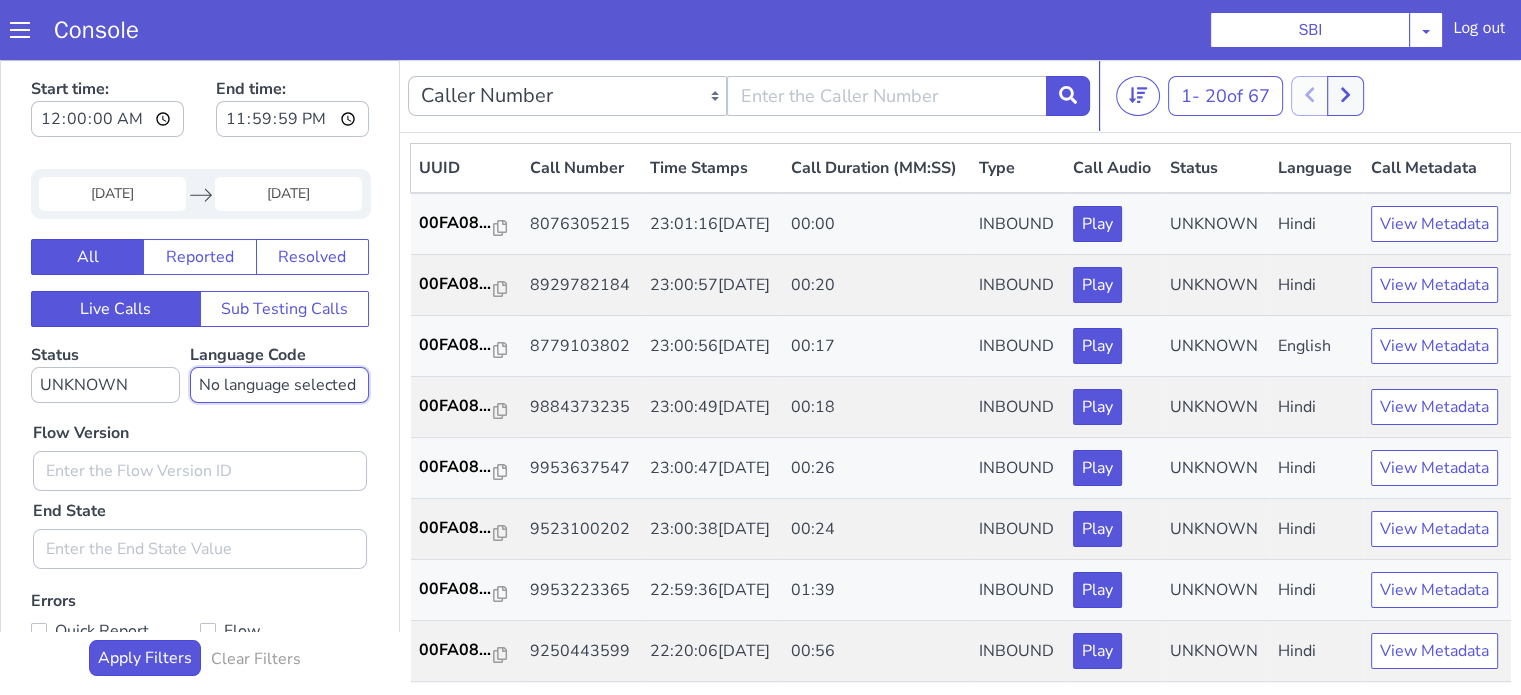 click on "No language selected Hindi English Tamil Telugu Kanada Marathi Malayalam Gujarati Bengali Indonesian Malay English US English GB" at bounding box center [279, 385] 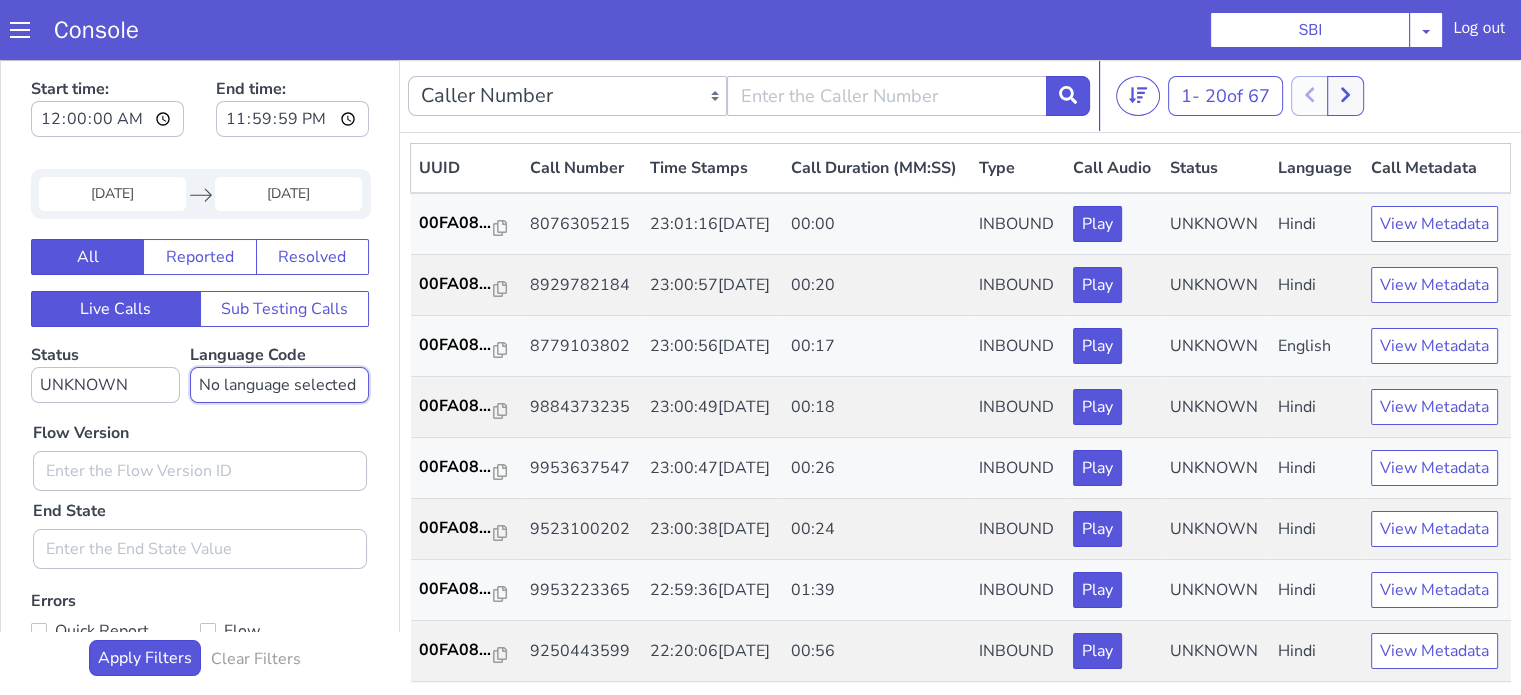 select on "hi" 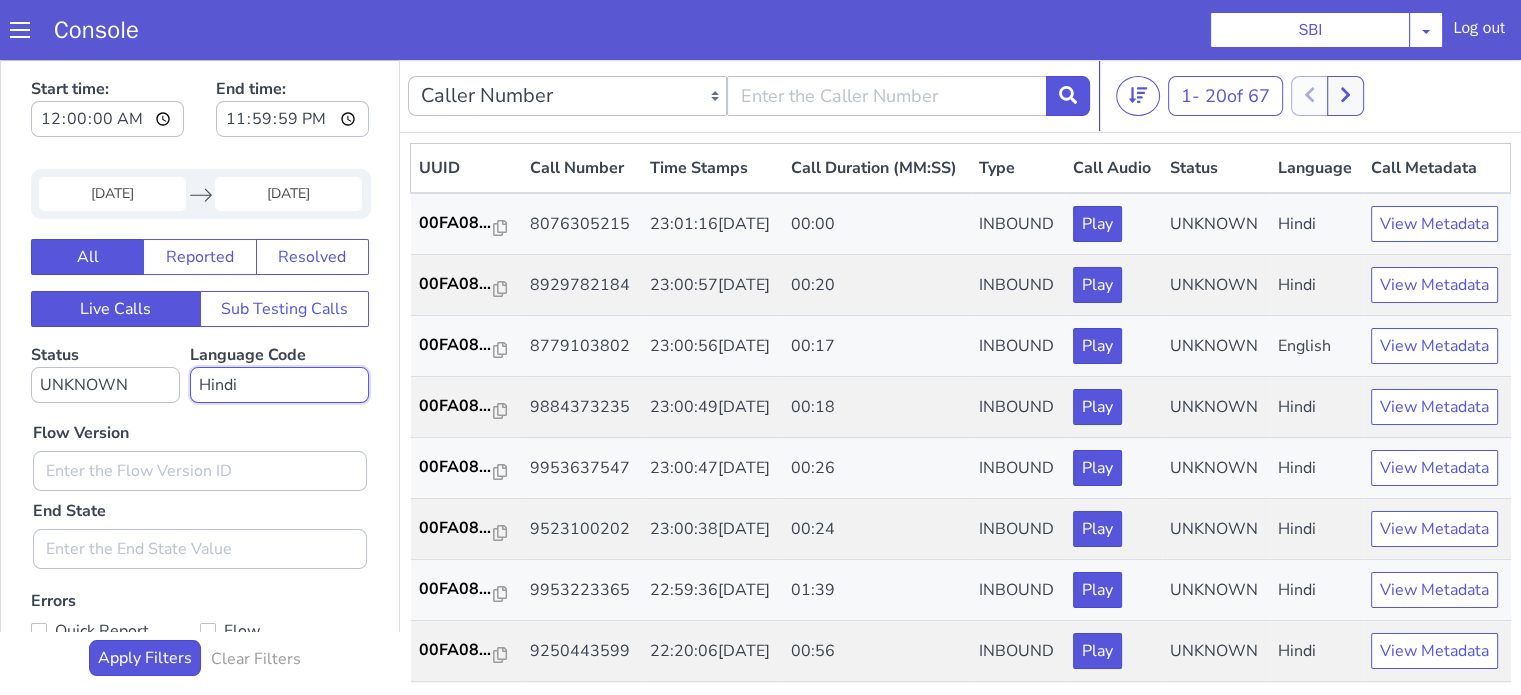 click on "No language selected Hindi English Tamil Telugu Kanada Marathi Malayalam Gujarati Bengali Indonesian Malay English US English GB" at bounding box center [279, 385] 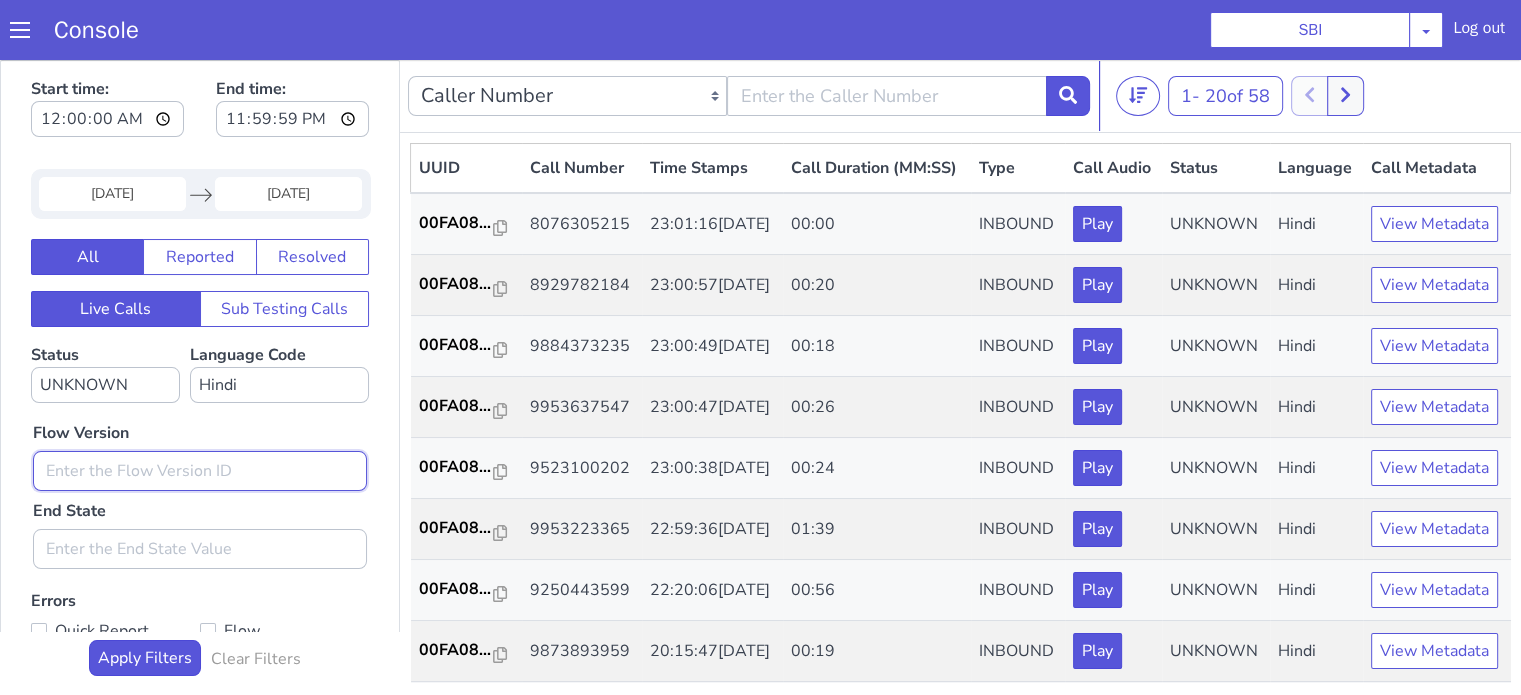 click at bounding box center (200, 471) 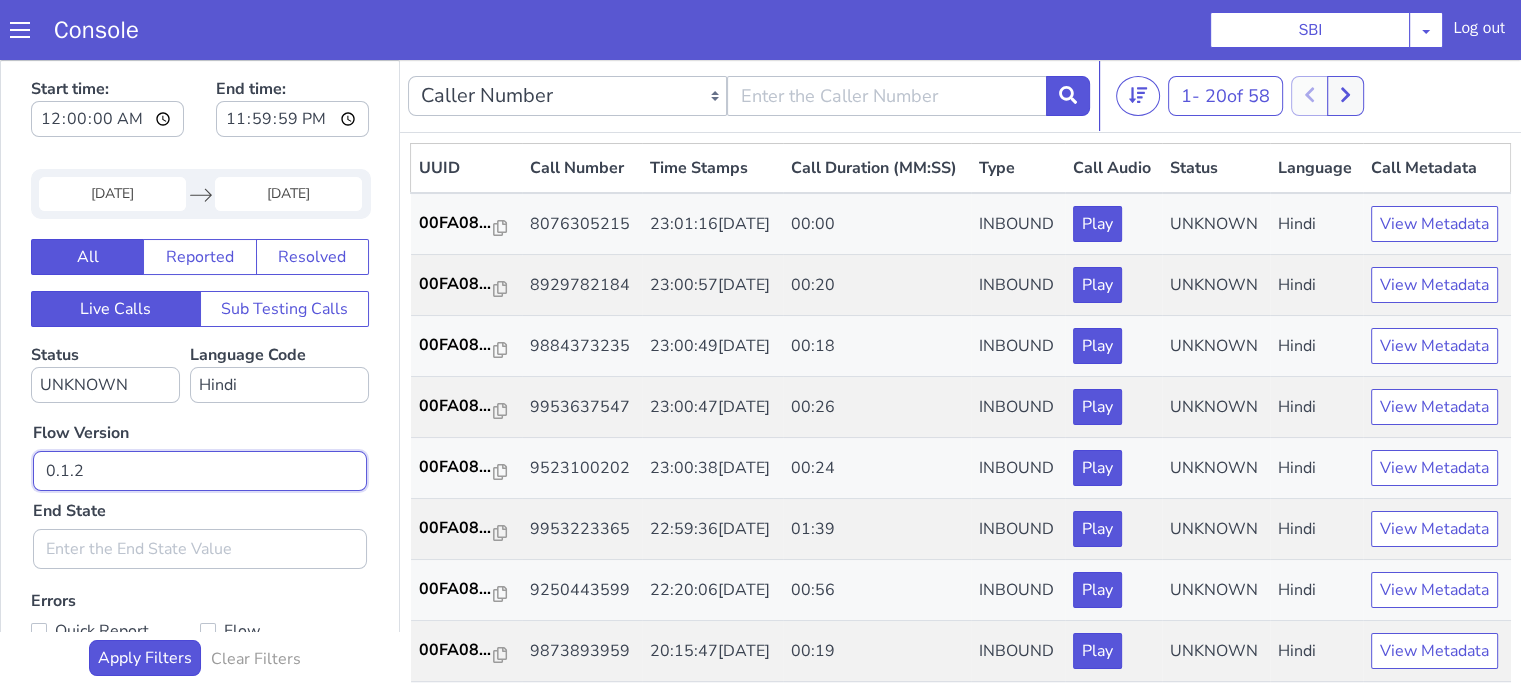 type on "0.1.2" 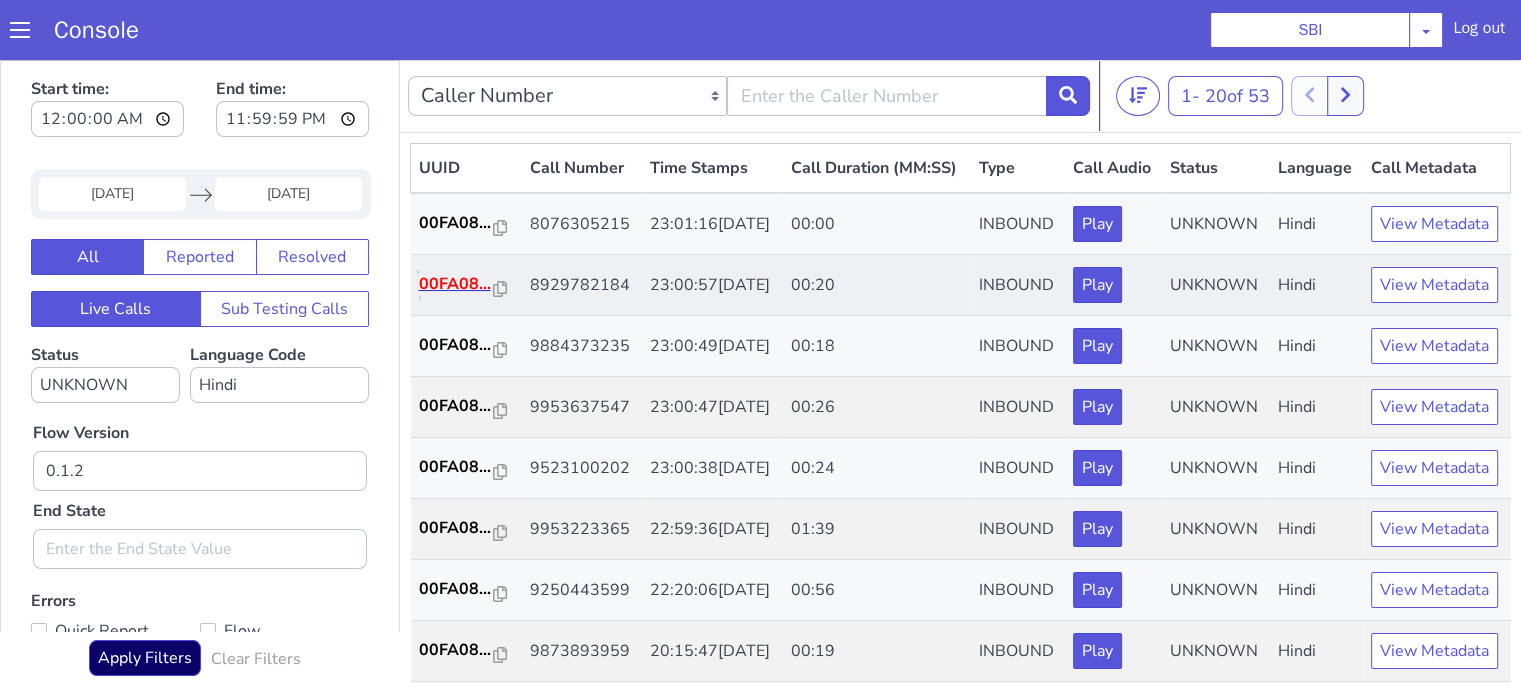 click on "00FA08..." at bounding box center [457, 284] 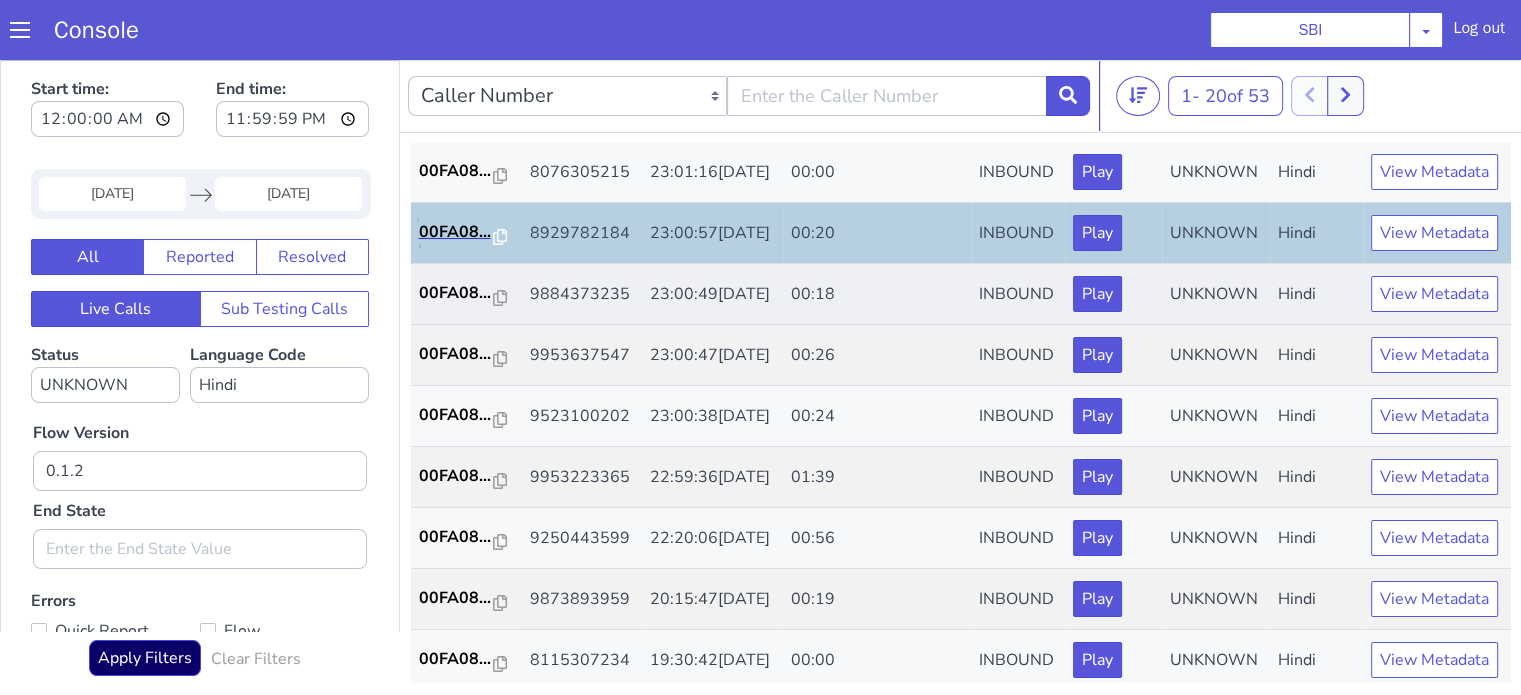 scroll, scrollTop: 100, scrollLeft: 0, axis: vertical 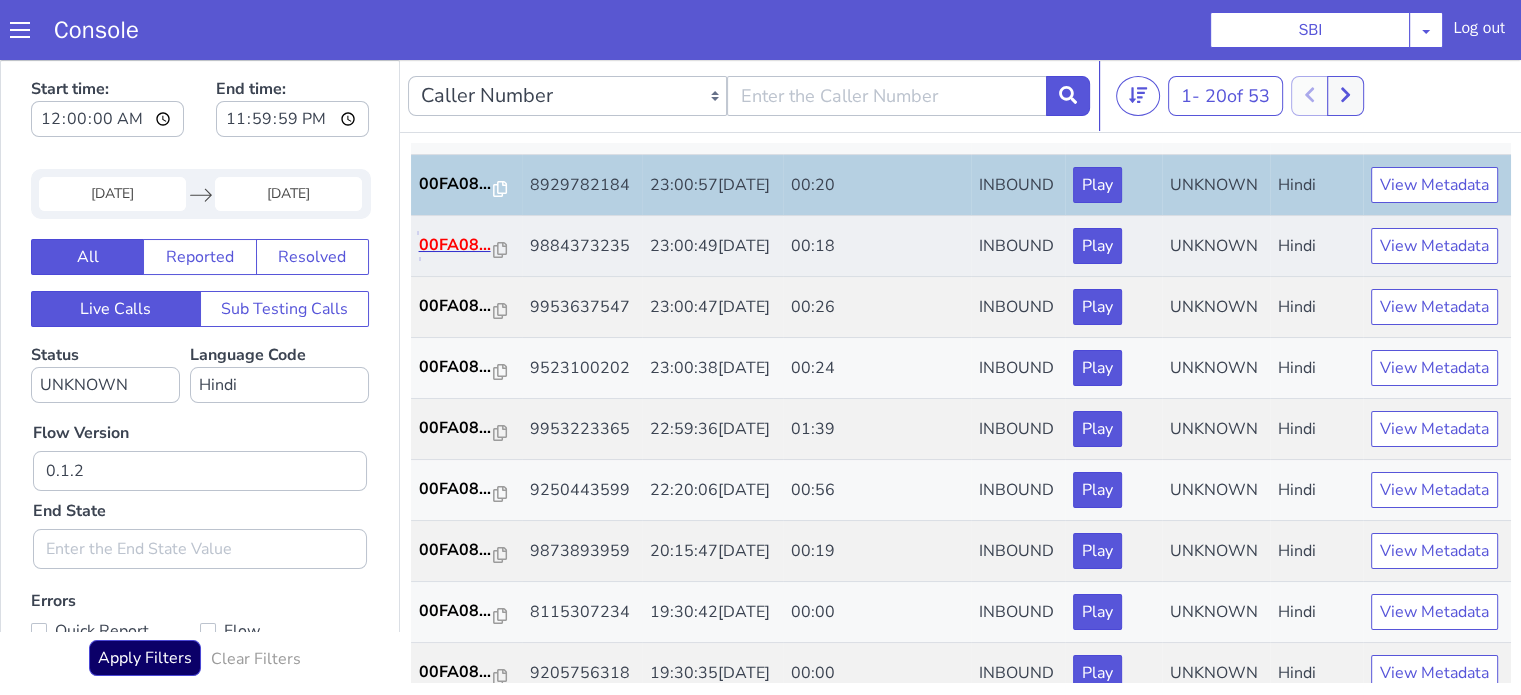 click on "00FA08..." at bounding box center [457, 245] 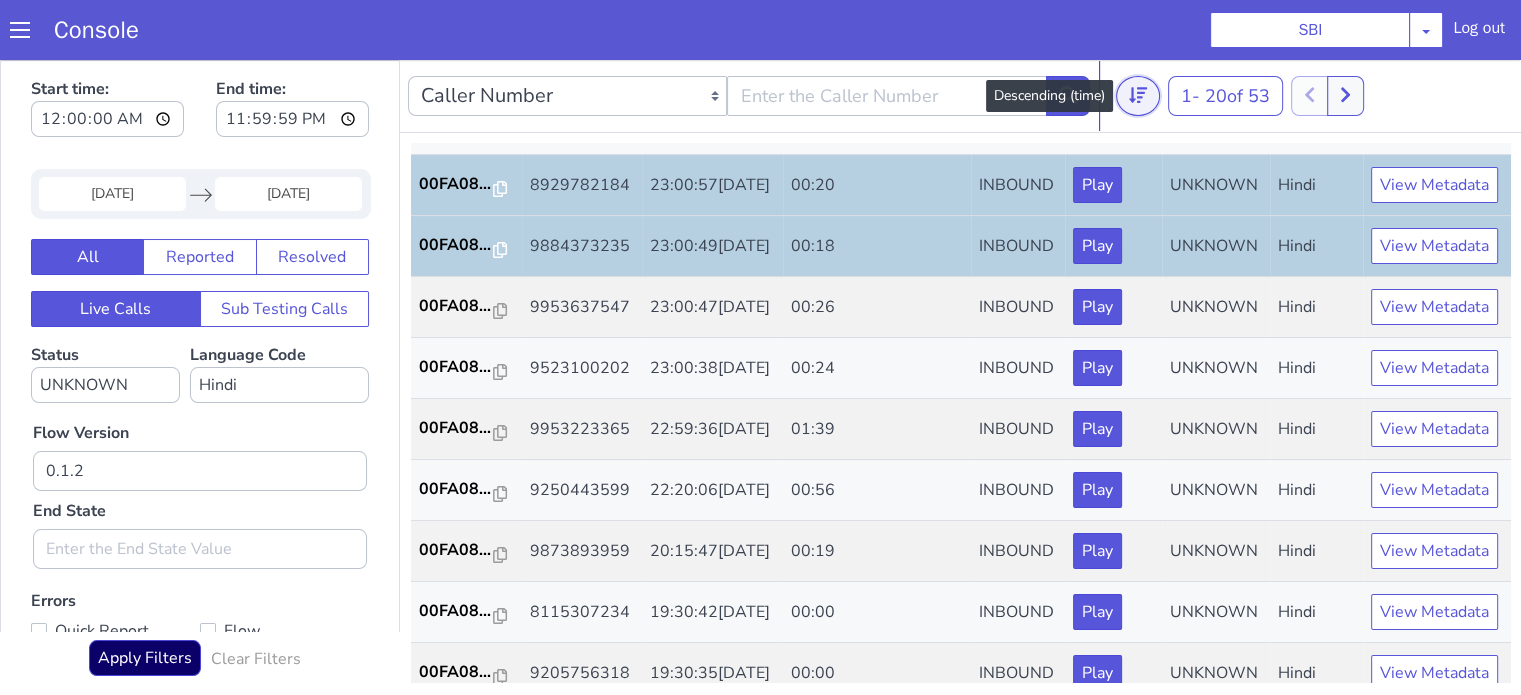 click at bounding box center (1138, 96) 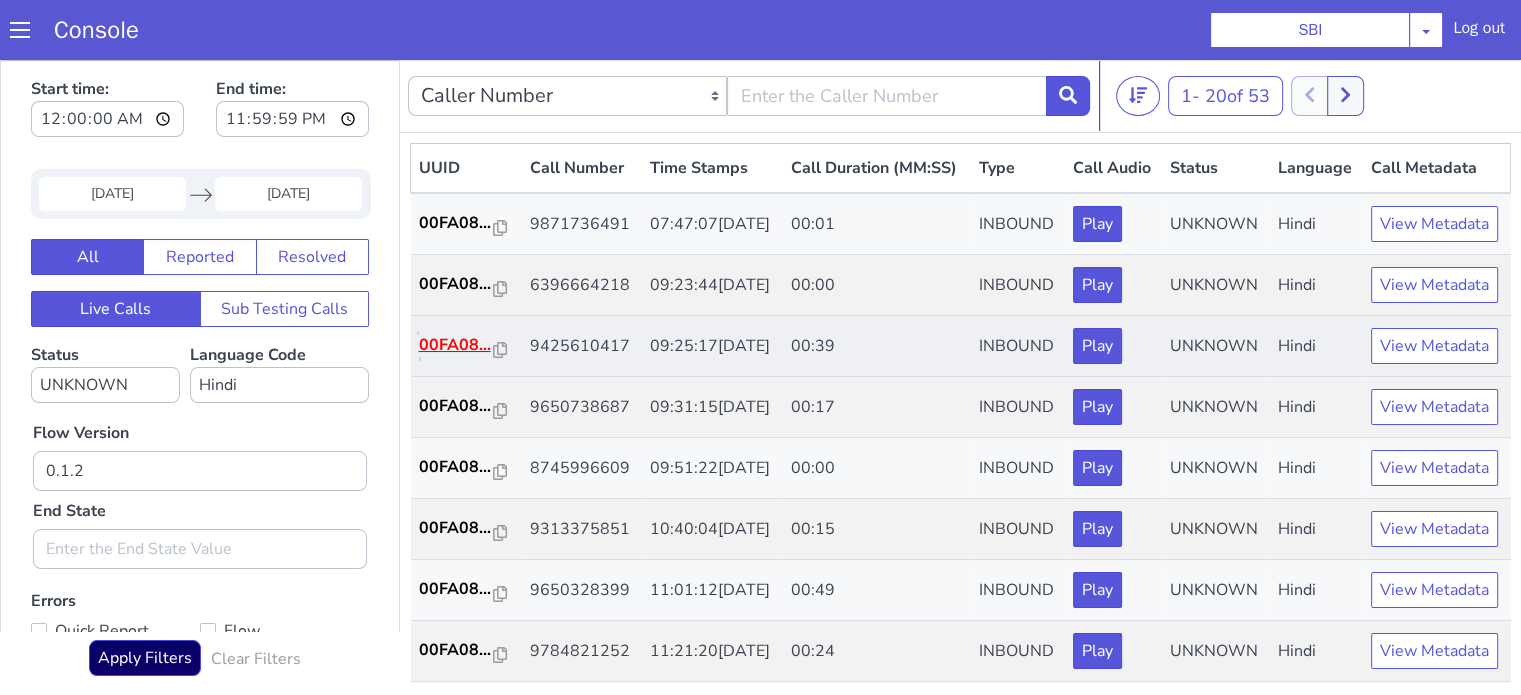 click on "00FA08..." at bounding box center (457, 345) 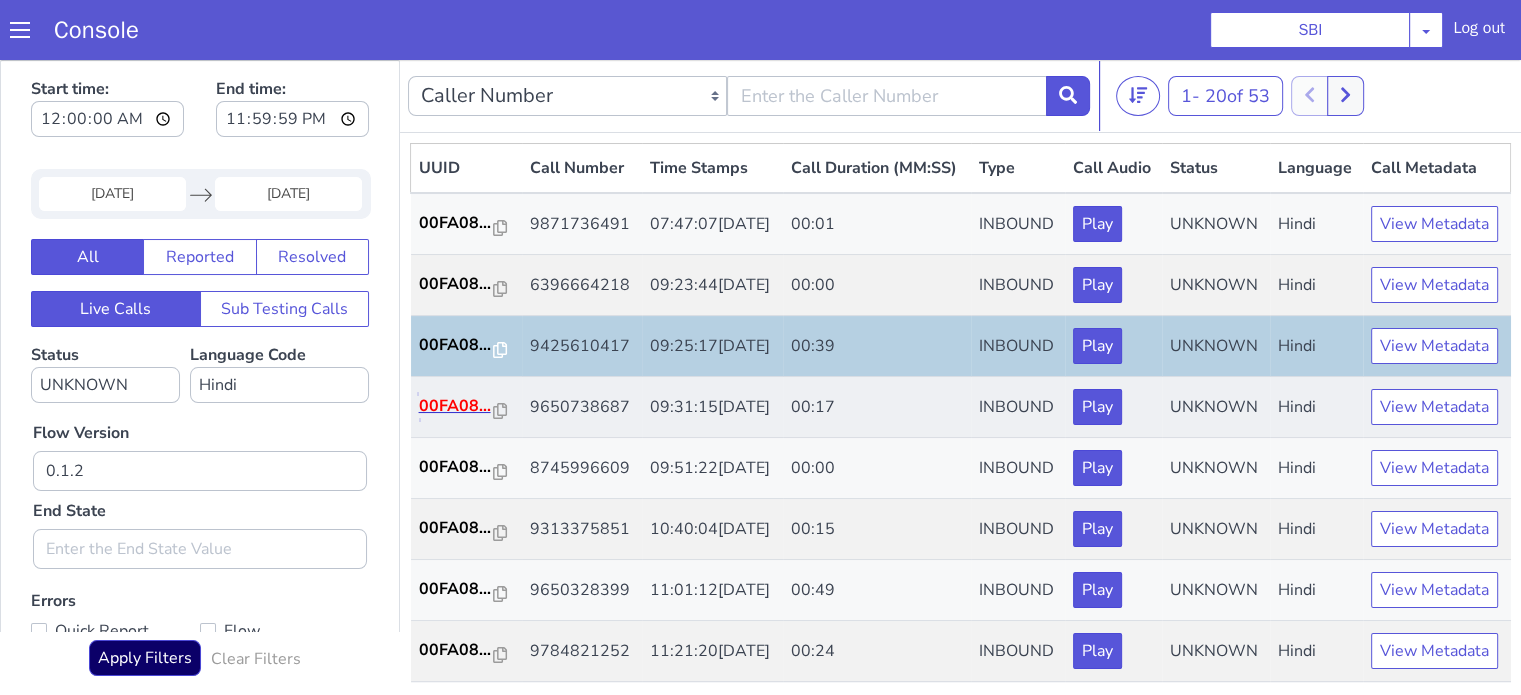 click on "00FA08..." at bounding box center [457, 406] 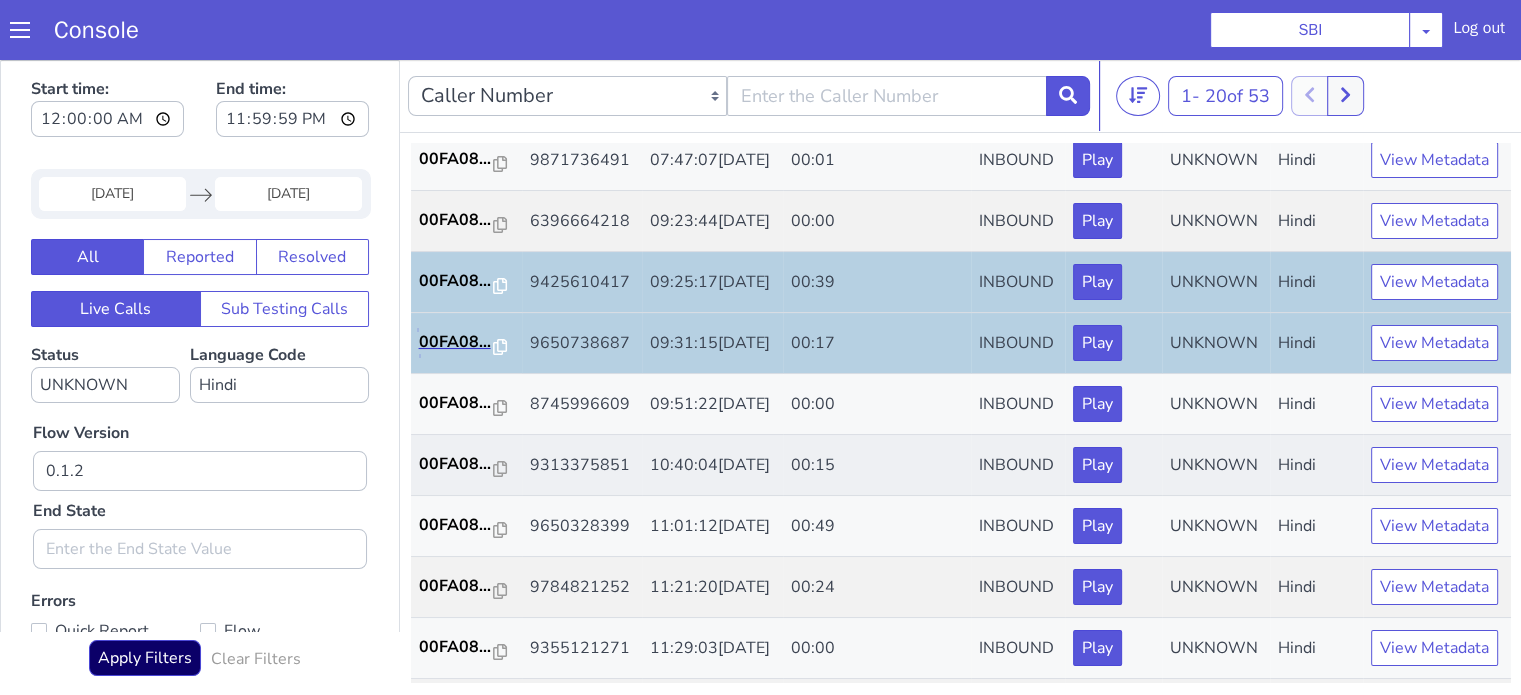 scroll, scrollTop: 100, scrollLeft: 0, axis: vertical 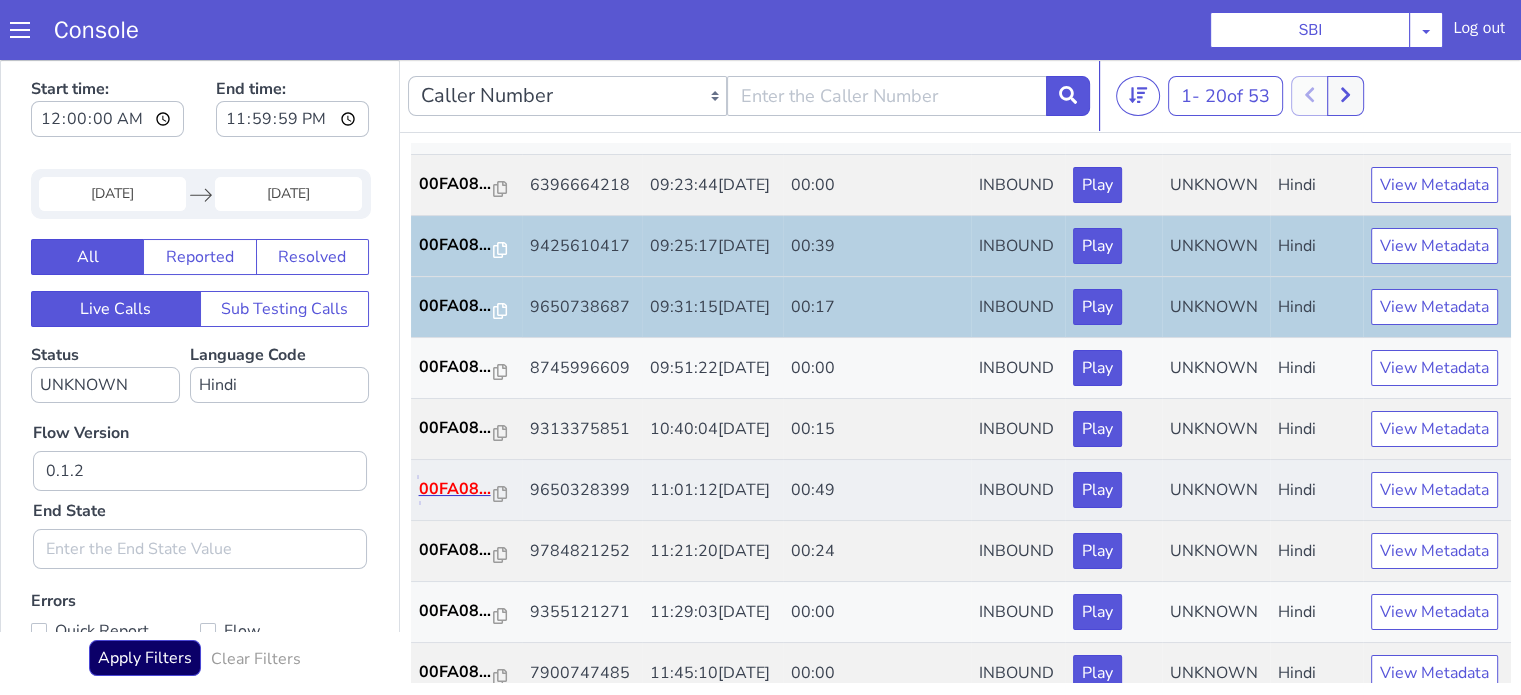 click on "00FA08..." at bounding box center [457, 489] 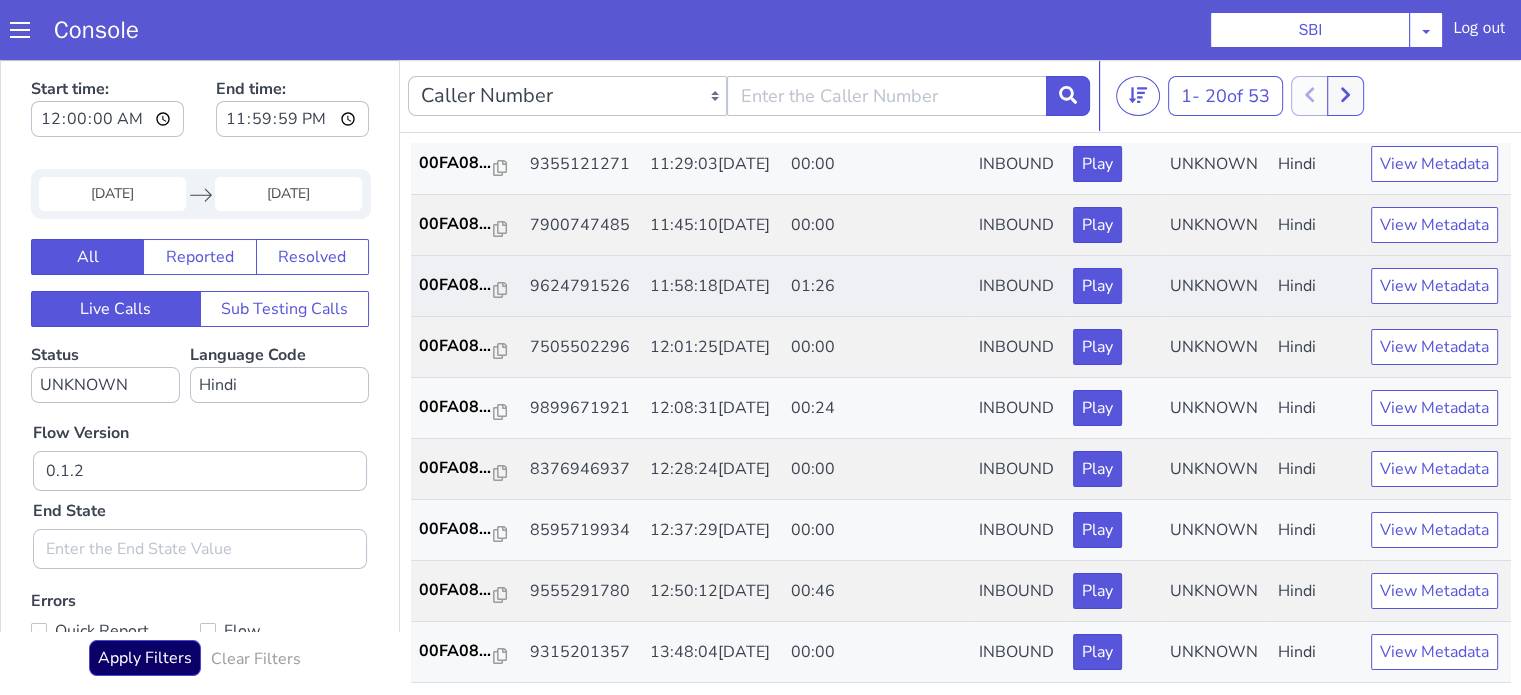 scroll, scrollTop: 500, scrollLeft: 0, axis: vertical 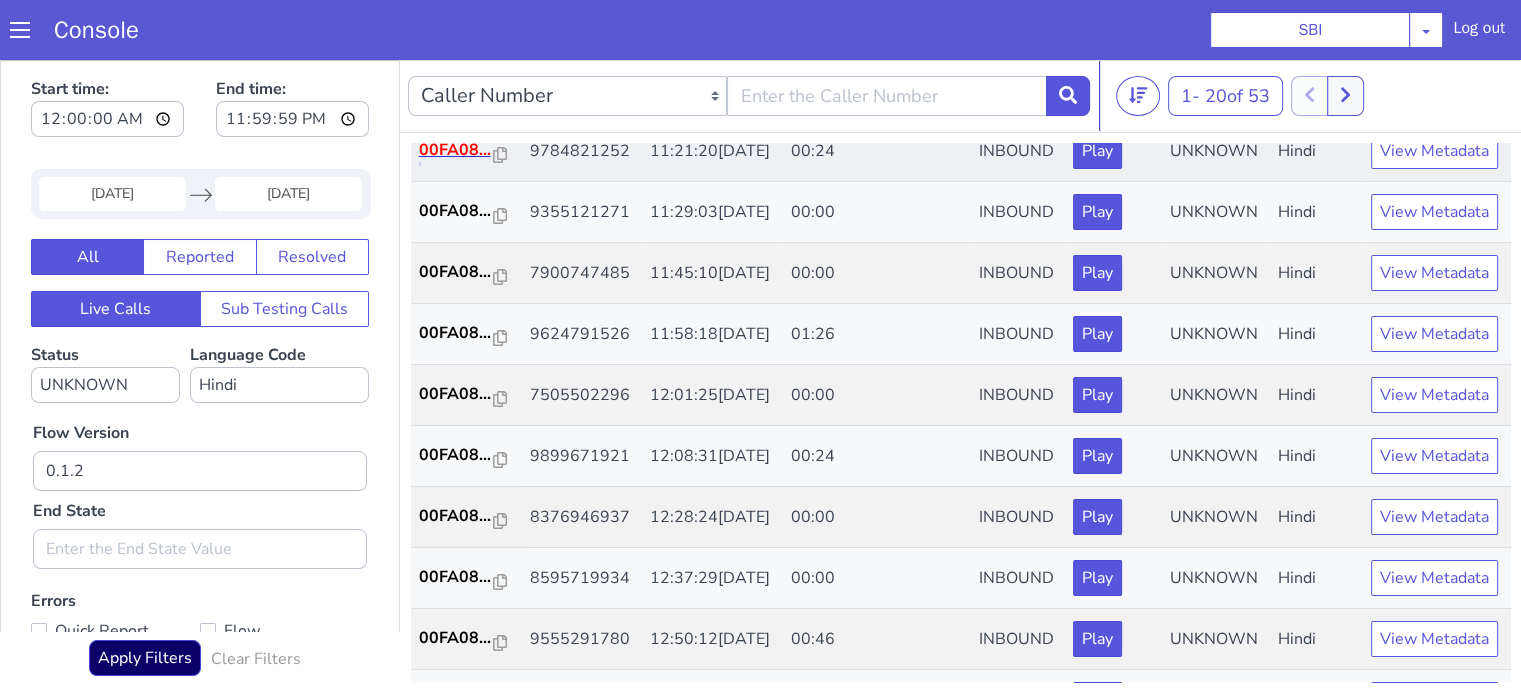 click on "00FA08..." at bounding box center [457, 150] 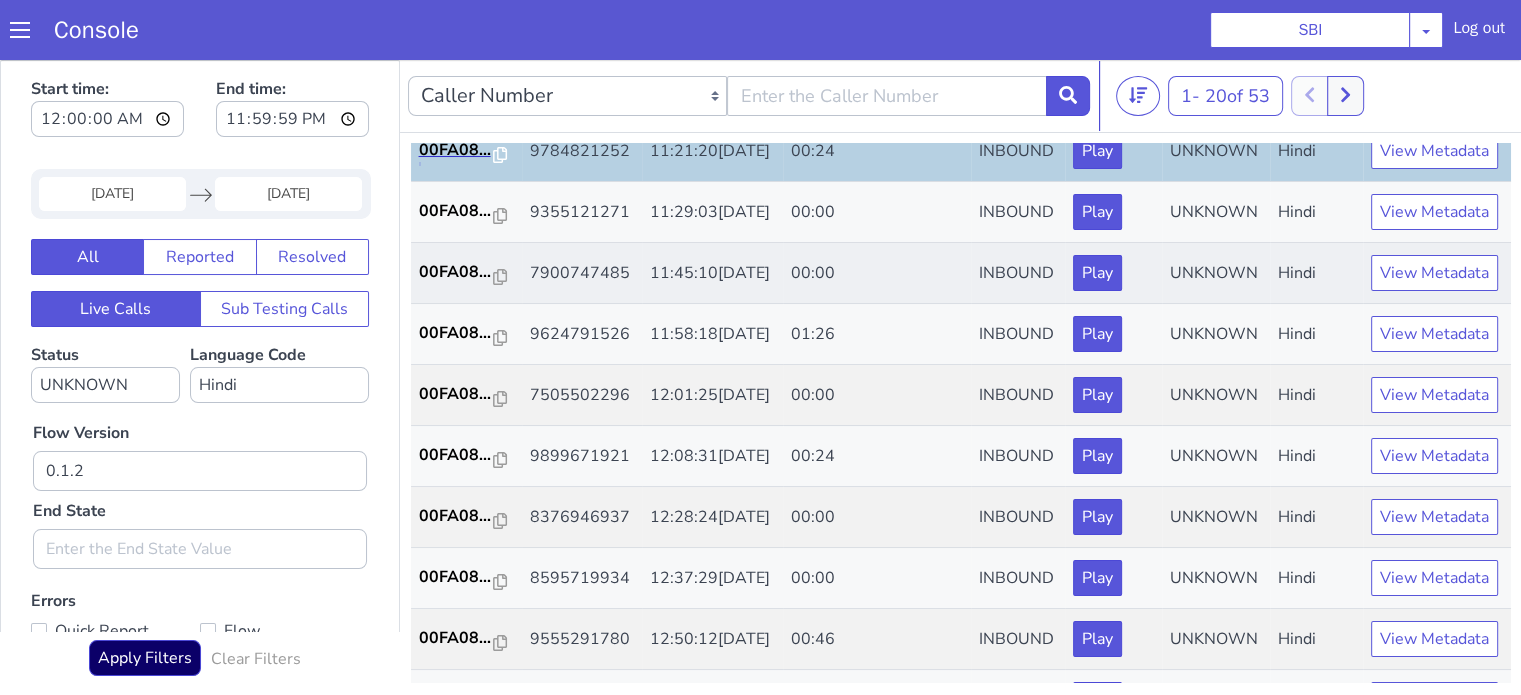scroll, scrollTop: 600, scrollLeft: 0, axis: vertical 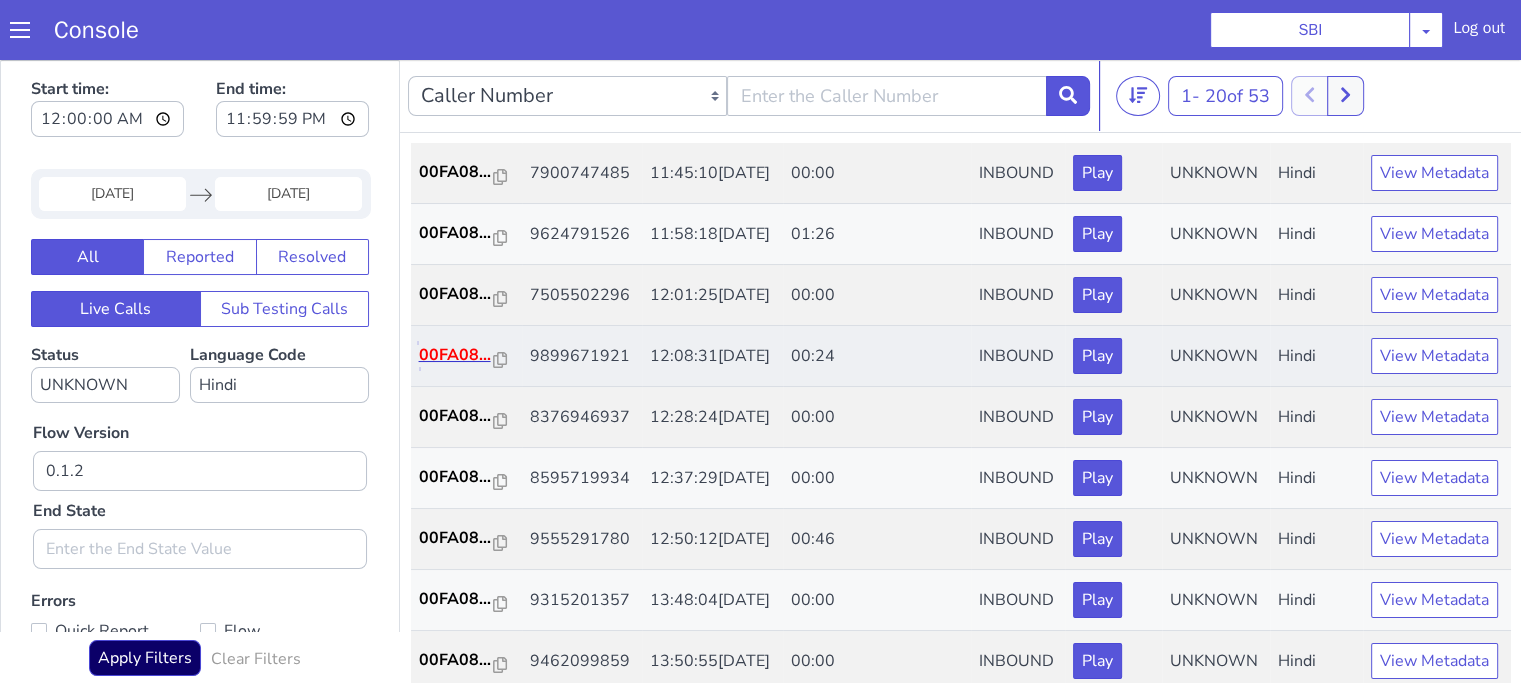 click on "00FA08..." at bounding box center (457, 355) 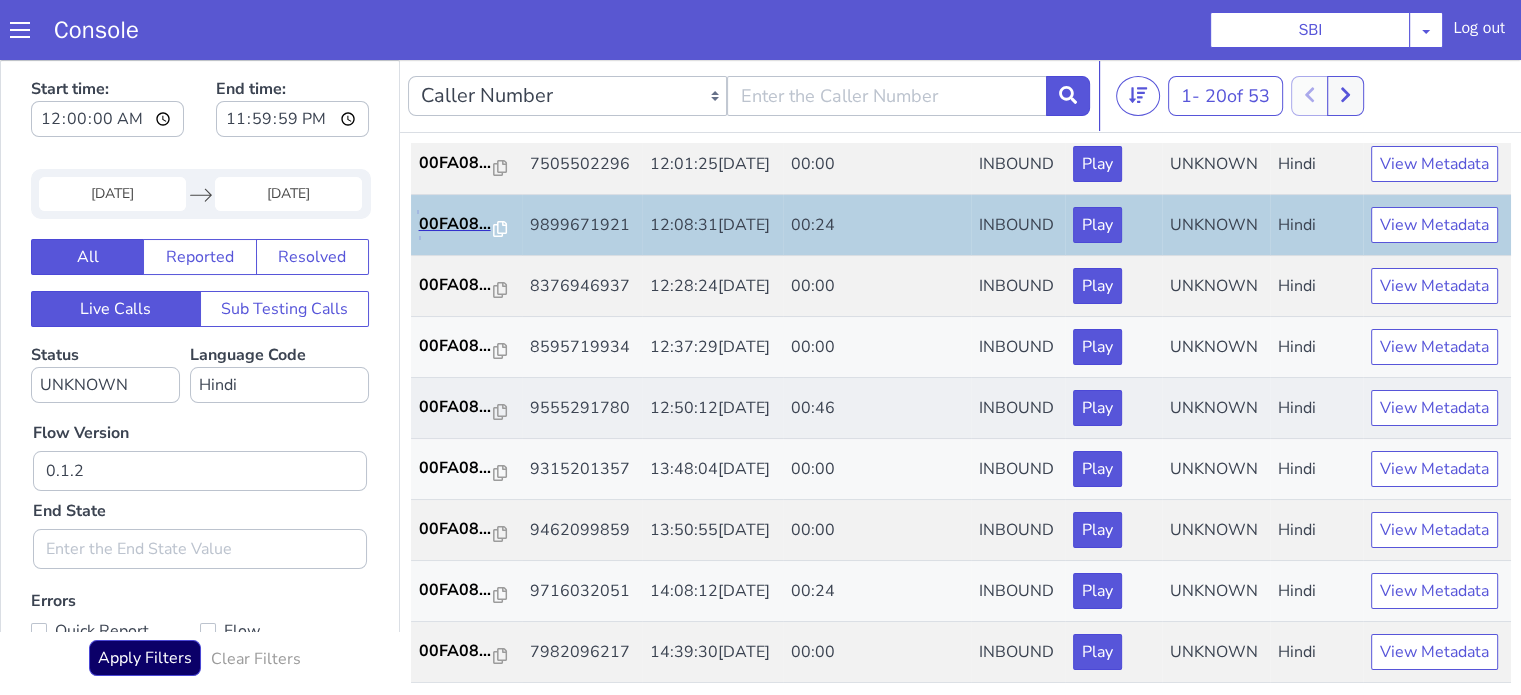 scroll, scrollTop: 900, scrollLeft: 0, axis: vertical 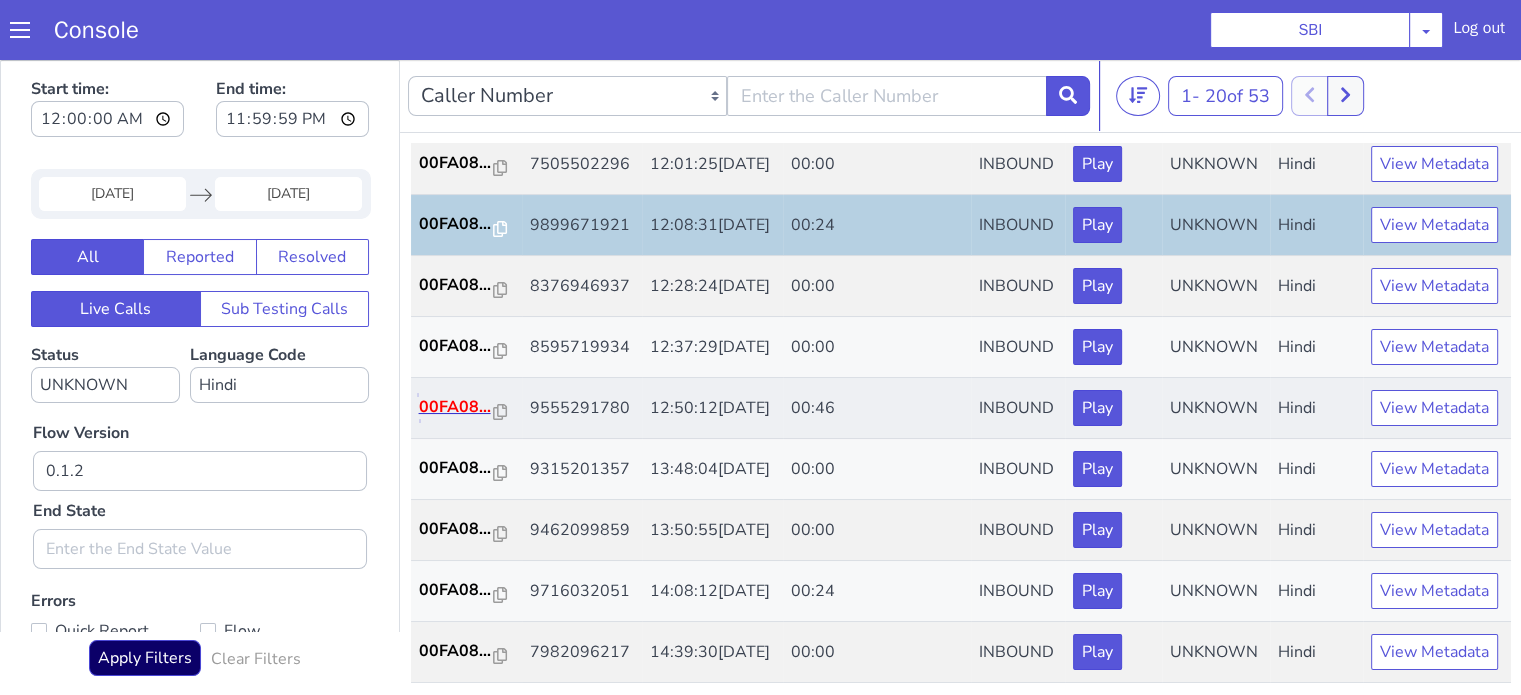 click on "00FA08..." at bounding box center (457, 407) 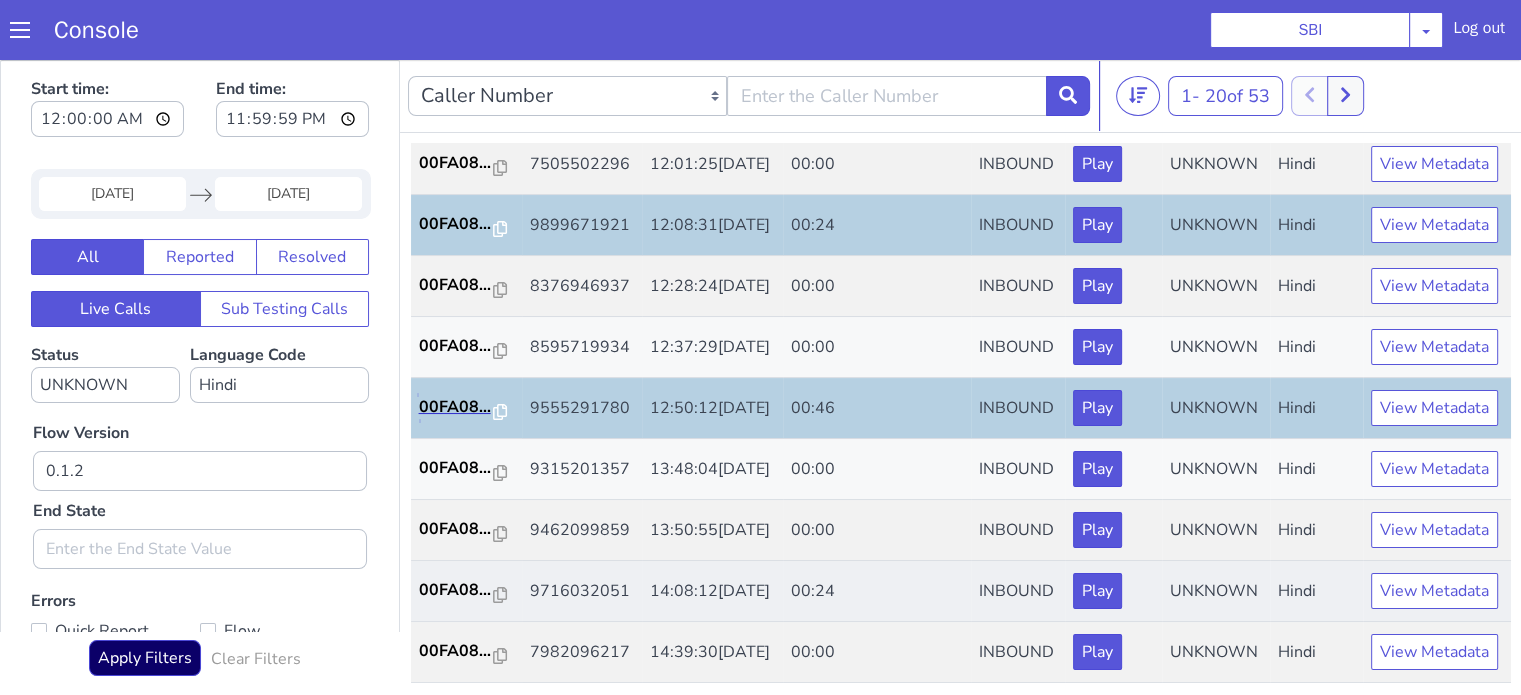 scroll, scrollTop: 990, scrollLeft: 0, axis: vertical 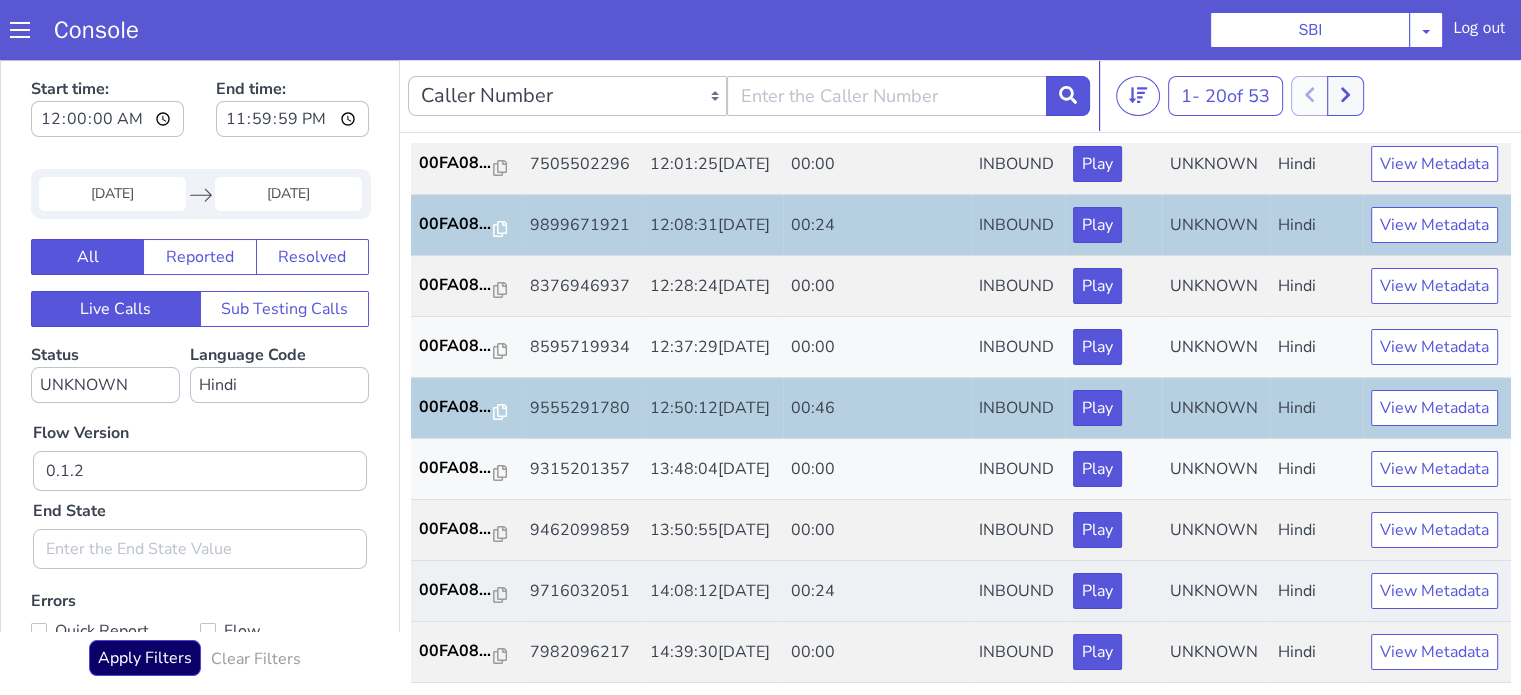 click on "00FA08..." at bounding box center [467, 591] 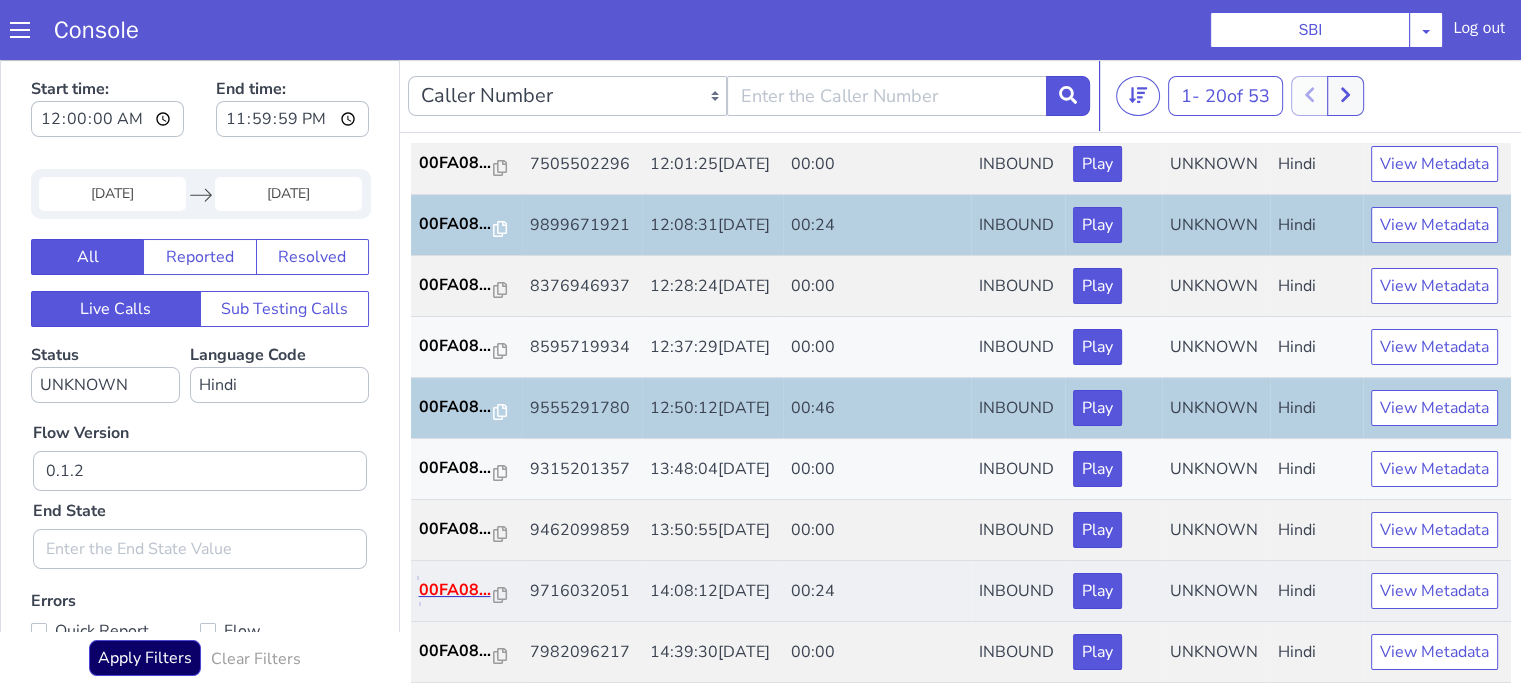 click on "00FA08..." at bounding box center (457, 590) 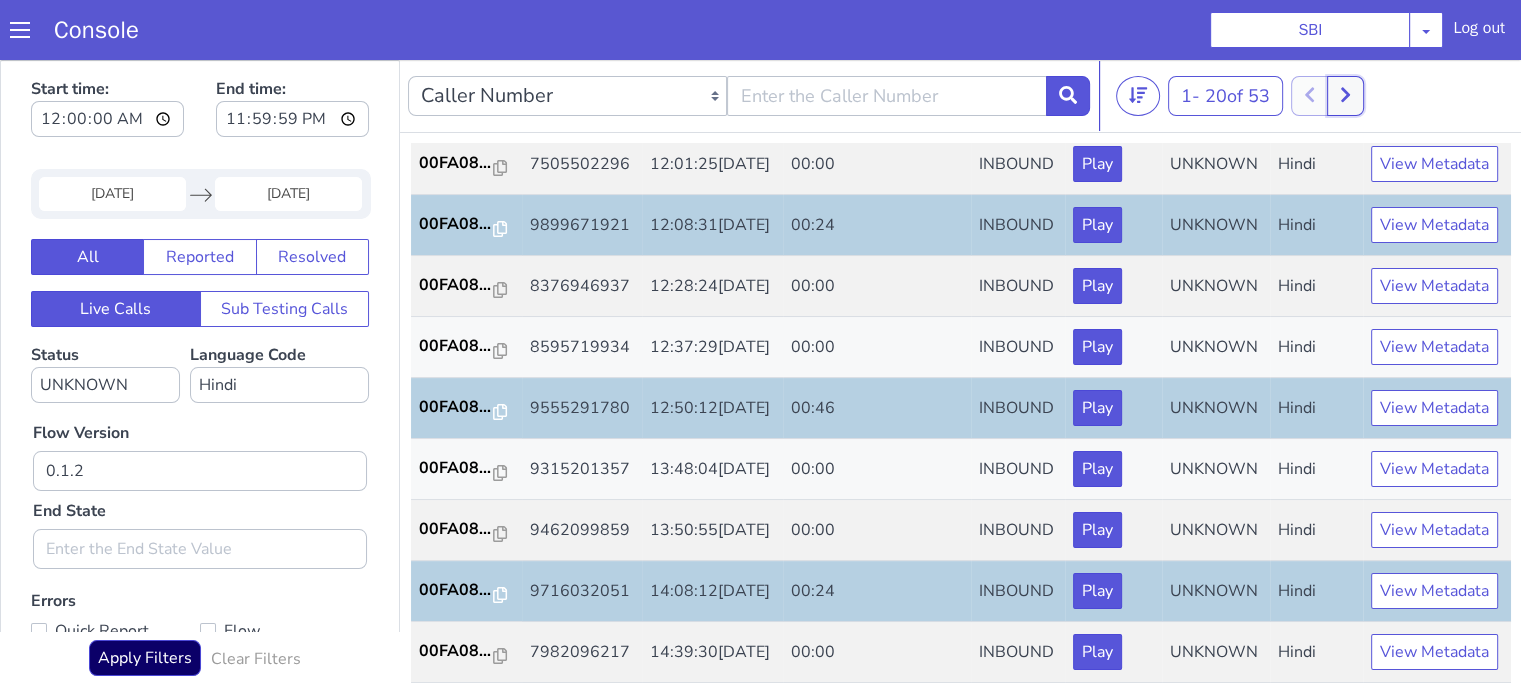 click at bounding box center (1345, 96) 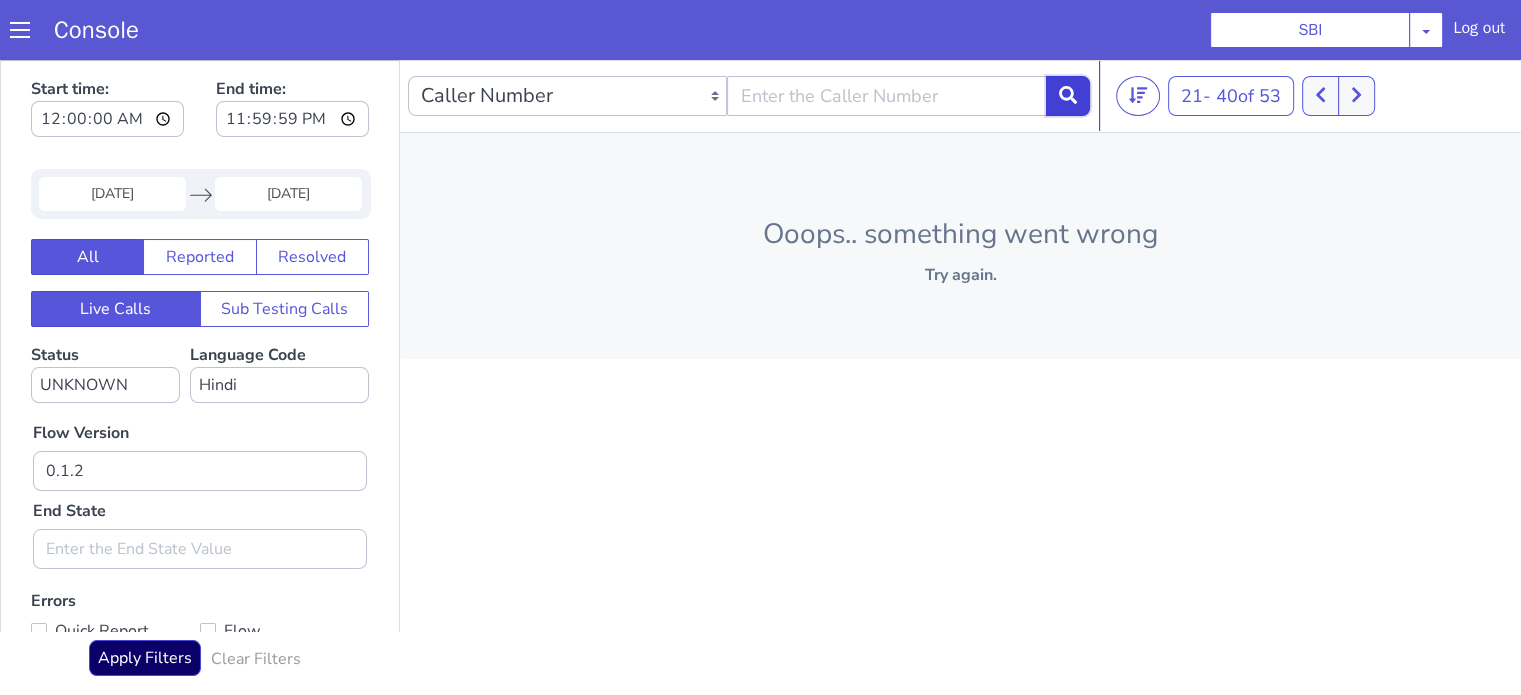 click 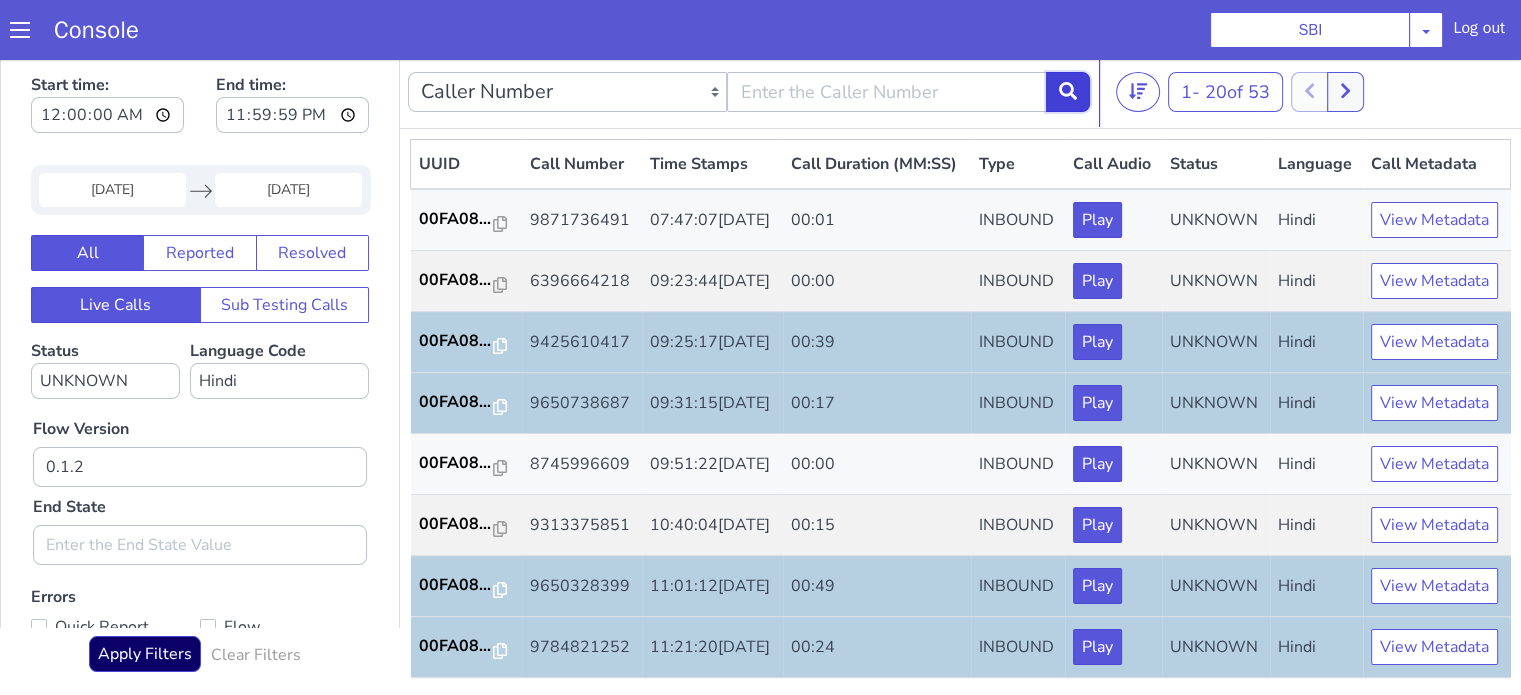 scroll, scrollTop: 5, scrollLeft: 0, axis: vertical 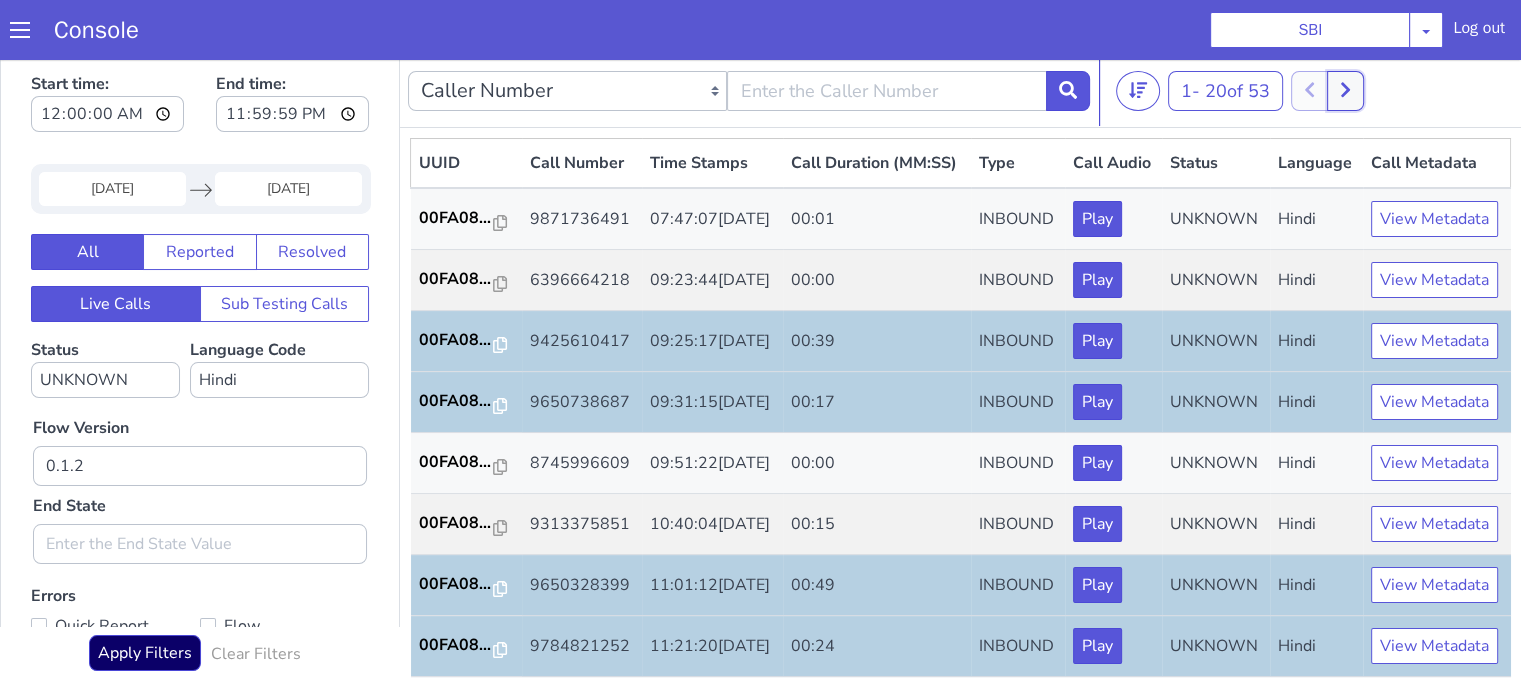 click at bounding box center [1345, 91] 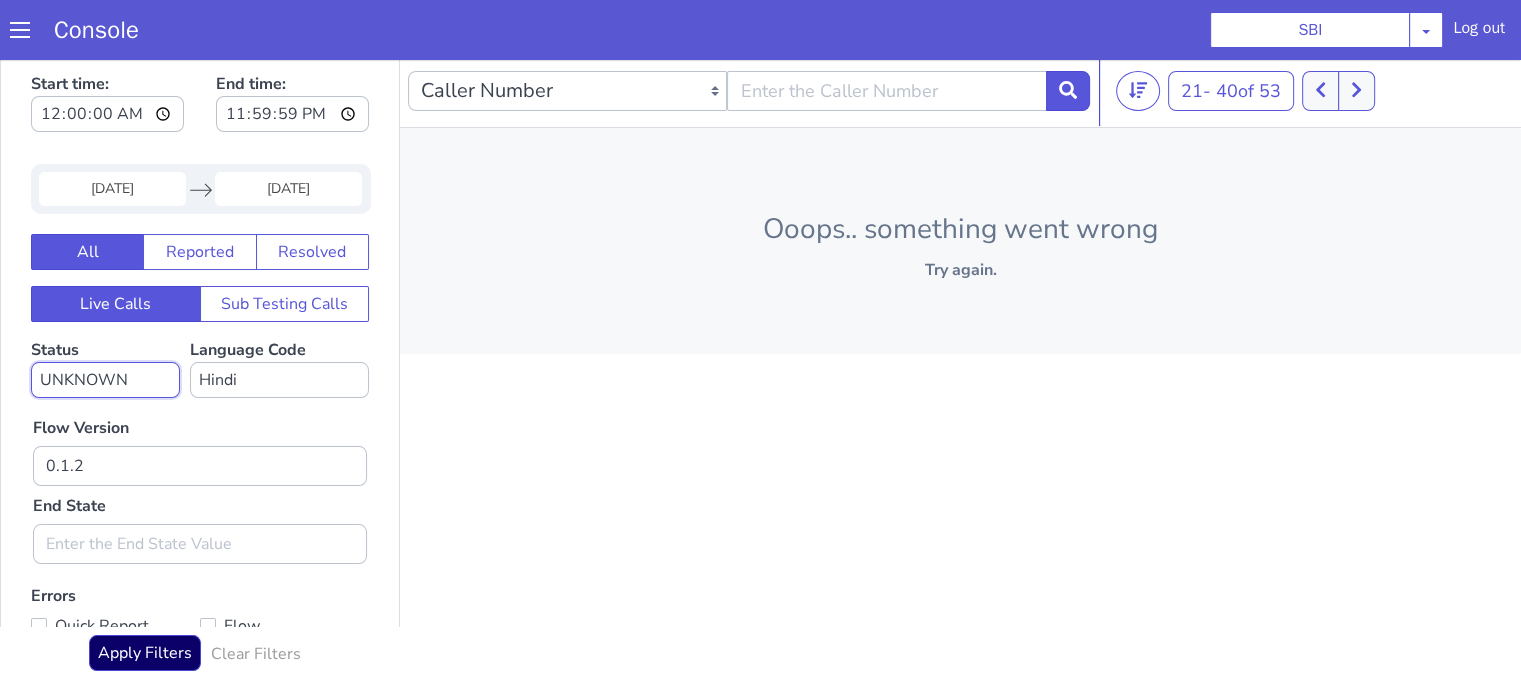 click on "No status selected HANGUP USER_HANGUP TRANSFER UNKNOWN" at bounding box center (105, 380) 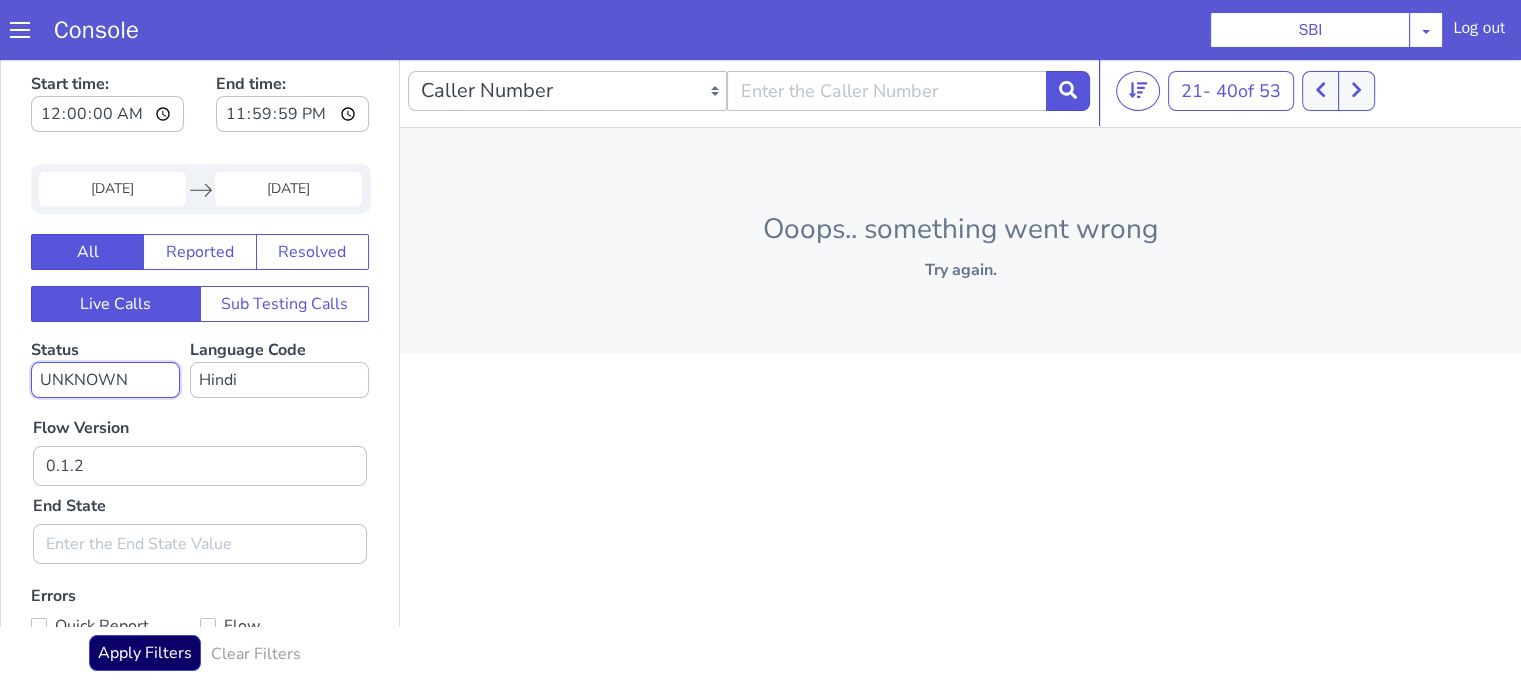 select on "TRANSFER" 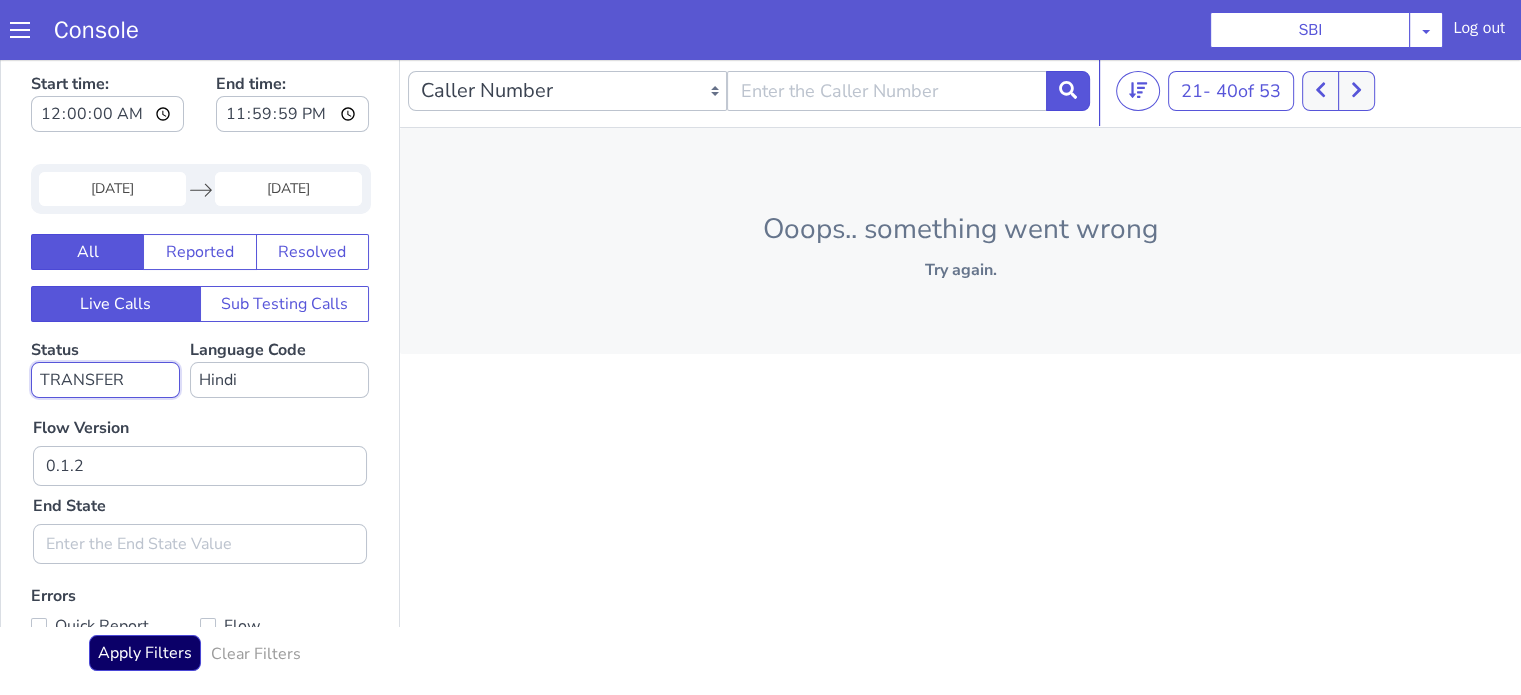 click on "No status selected HANGUP USER_HANGUP TRANSFER UNKNOWN" at bounding box center [105, 380] 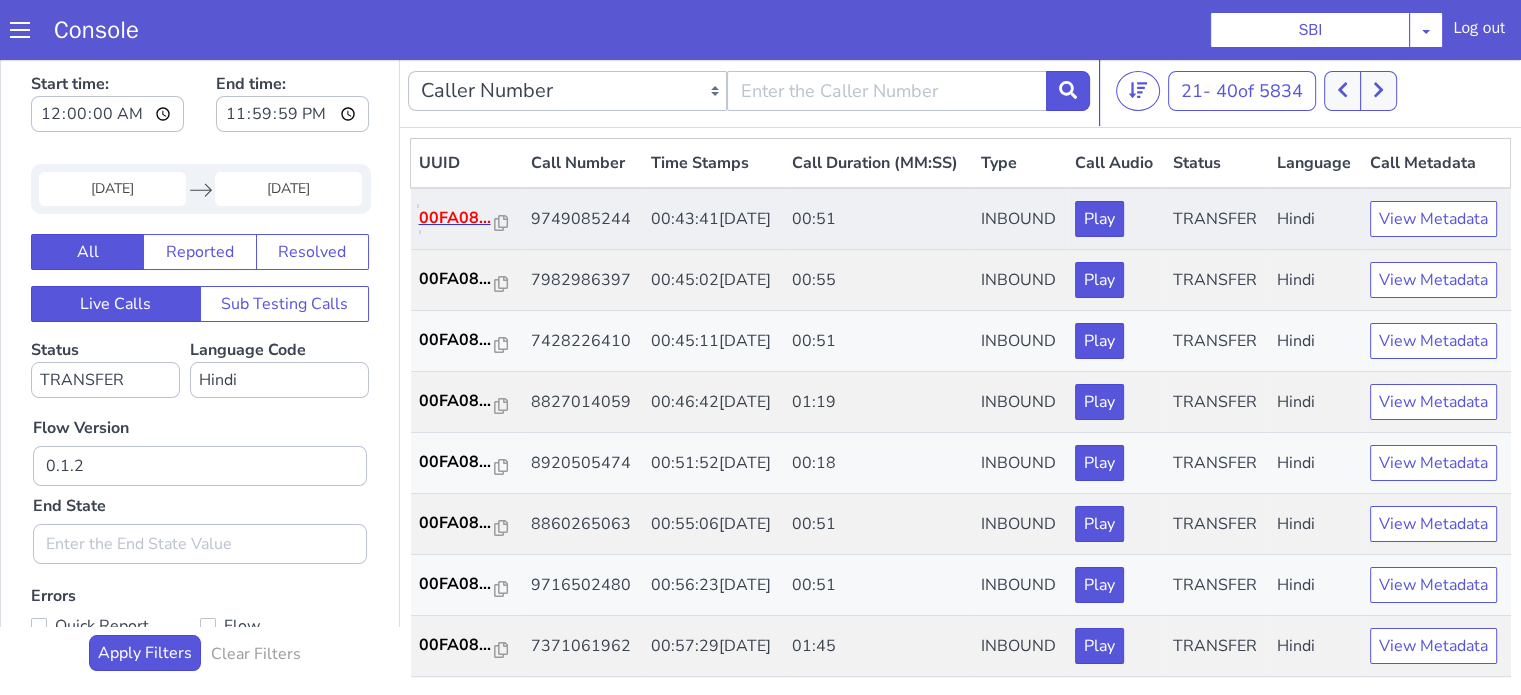 click on "00FA08..." at bounding box center (457, 218) 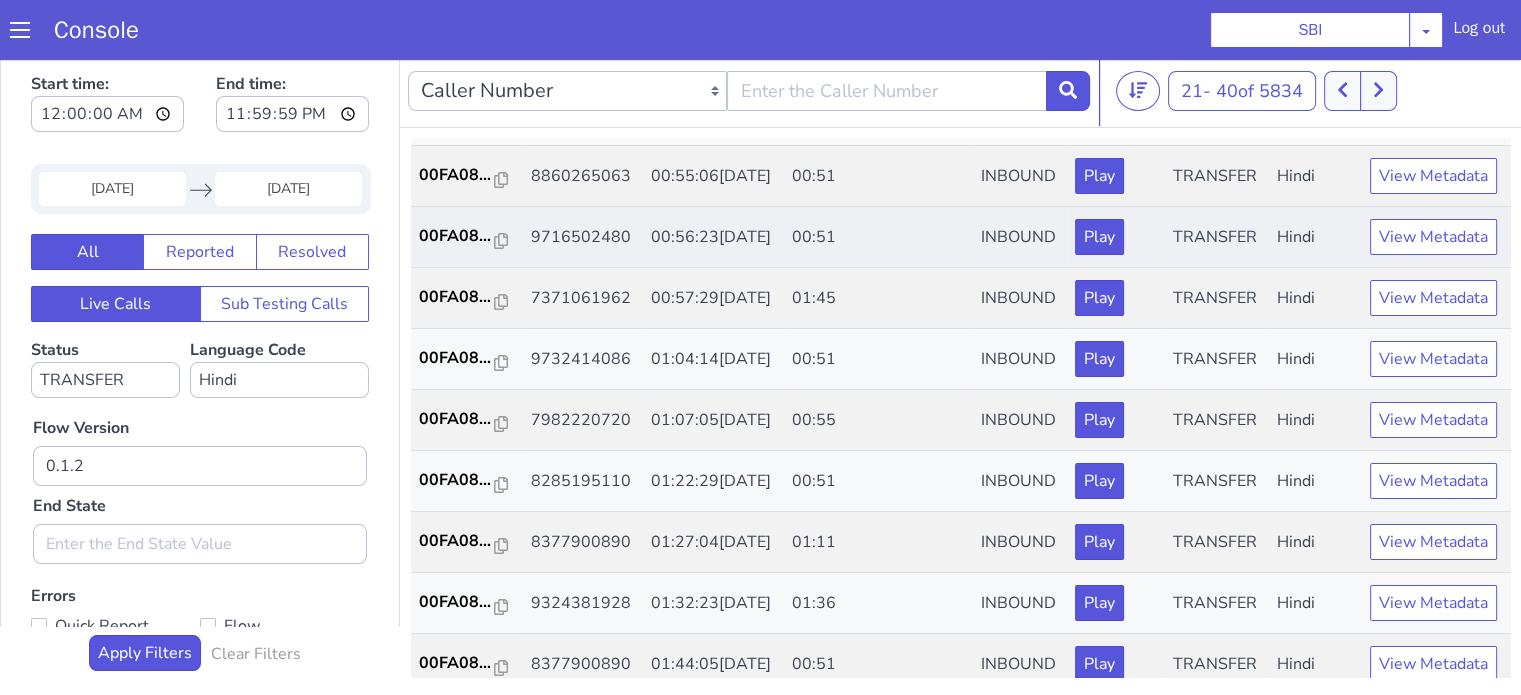 scroll, scrollTop: 300, scrollLeft: 0, axis: vertical 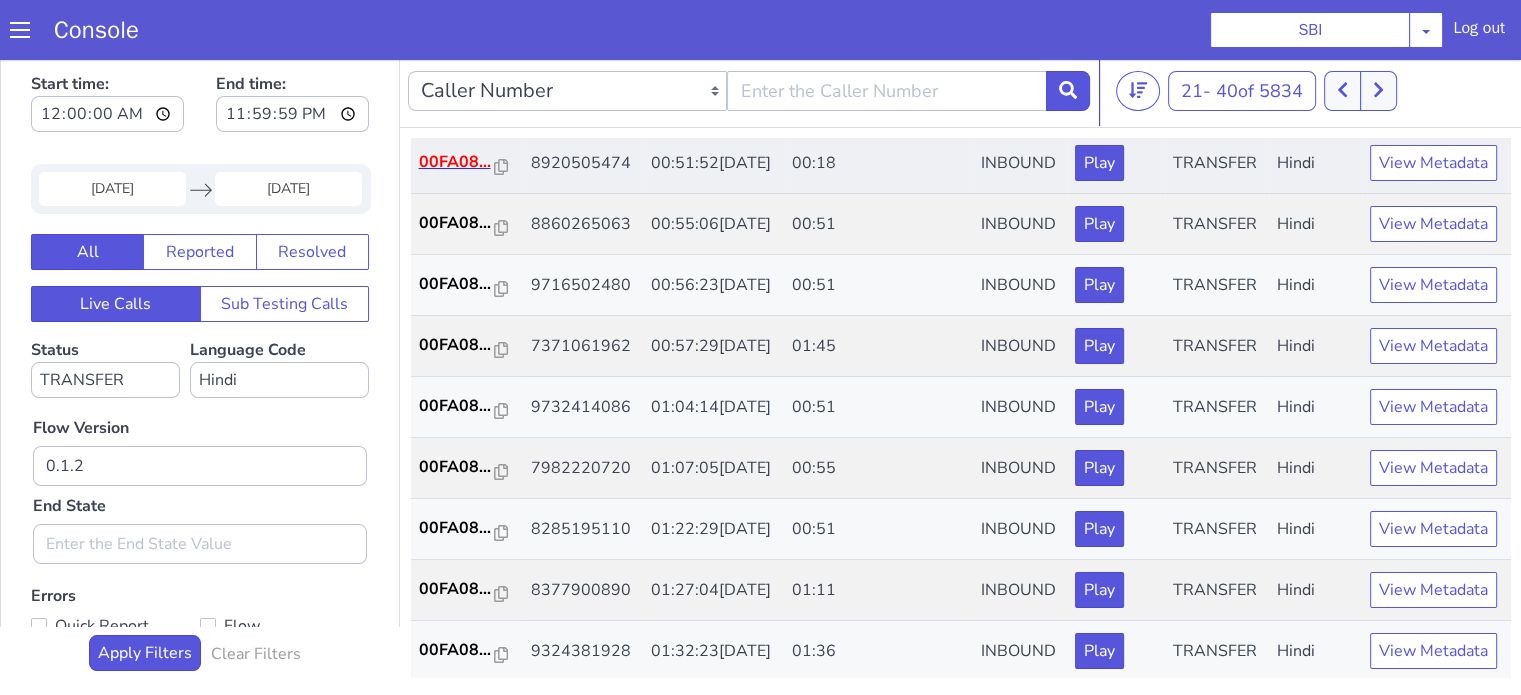 drag, startPoint x: 415, startPoint y: 233, endPoint x: 426, endPoint y: 232, distance: 11.045361 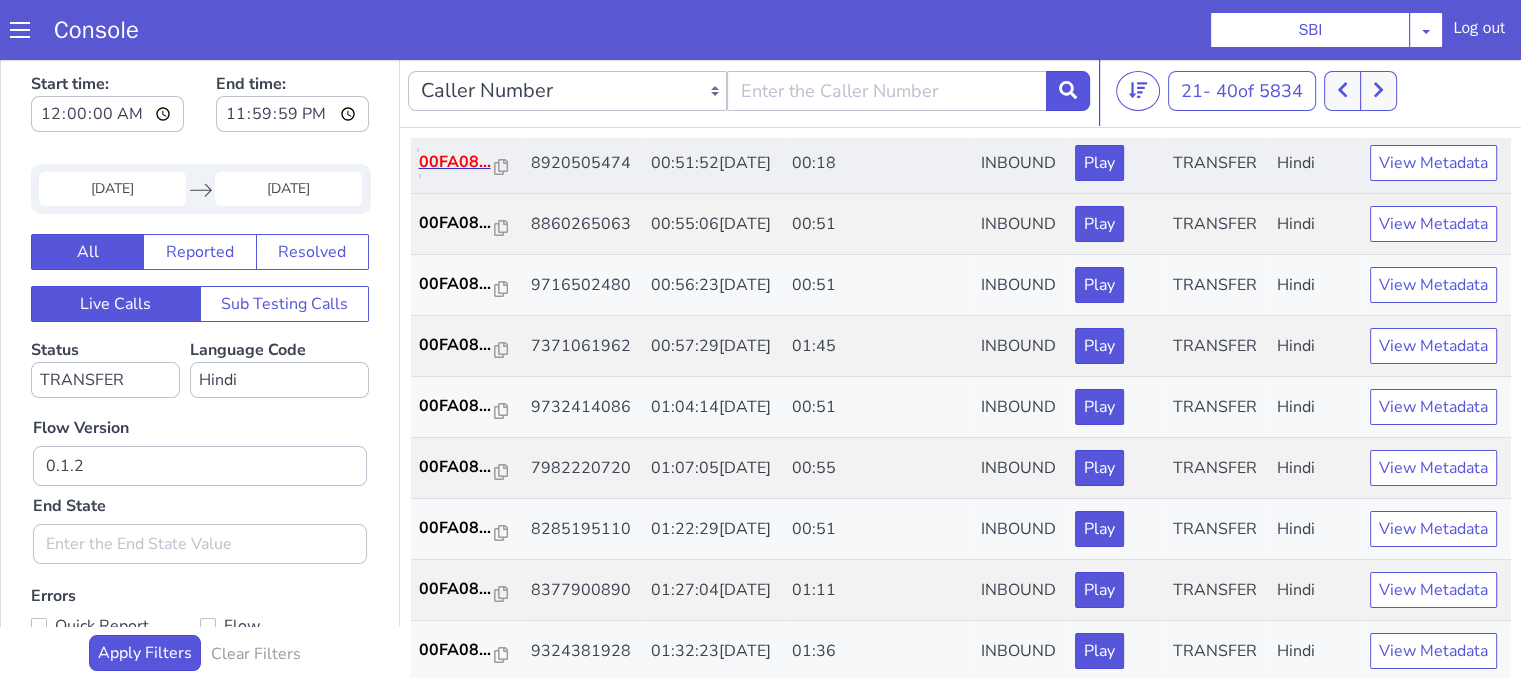 click on "00FA08..." at bounding box center (457, 162) 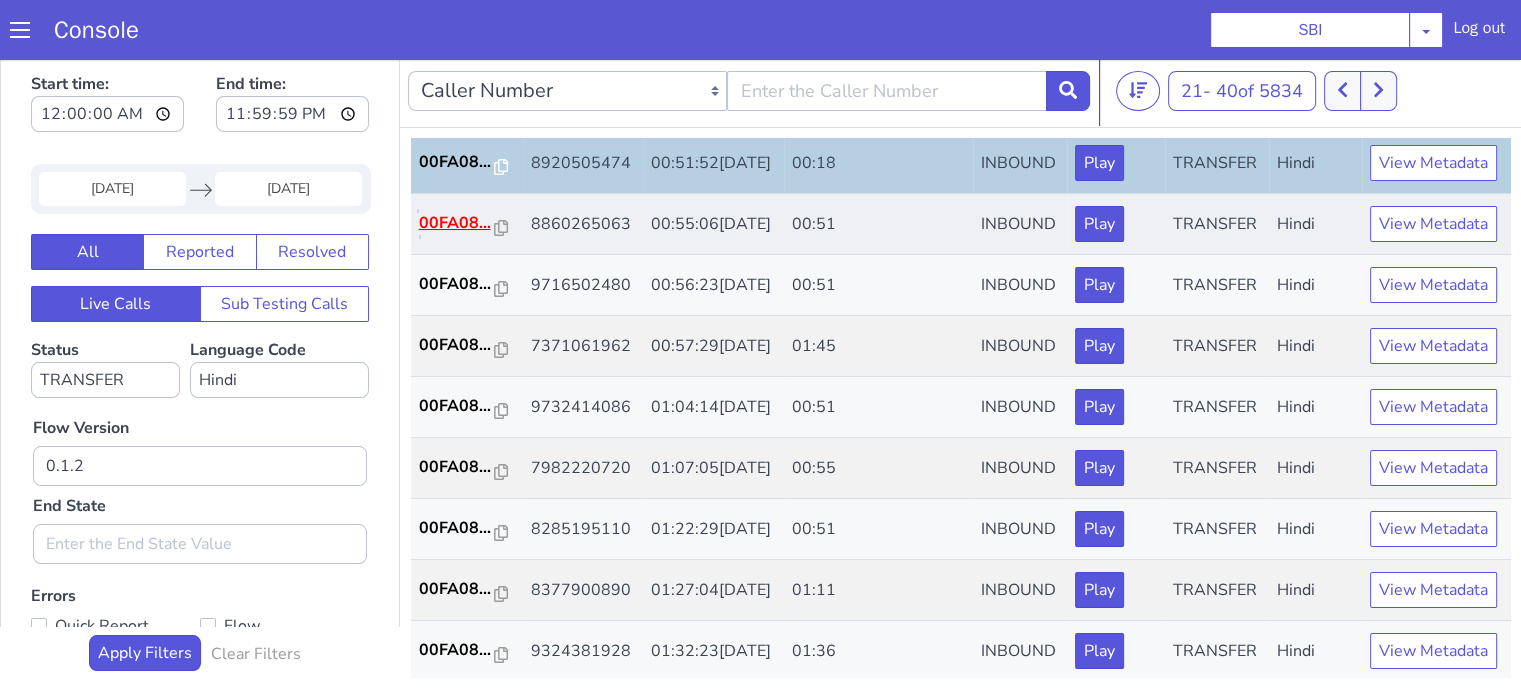 click on "00FA08..." at bounding box center [457, 223] 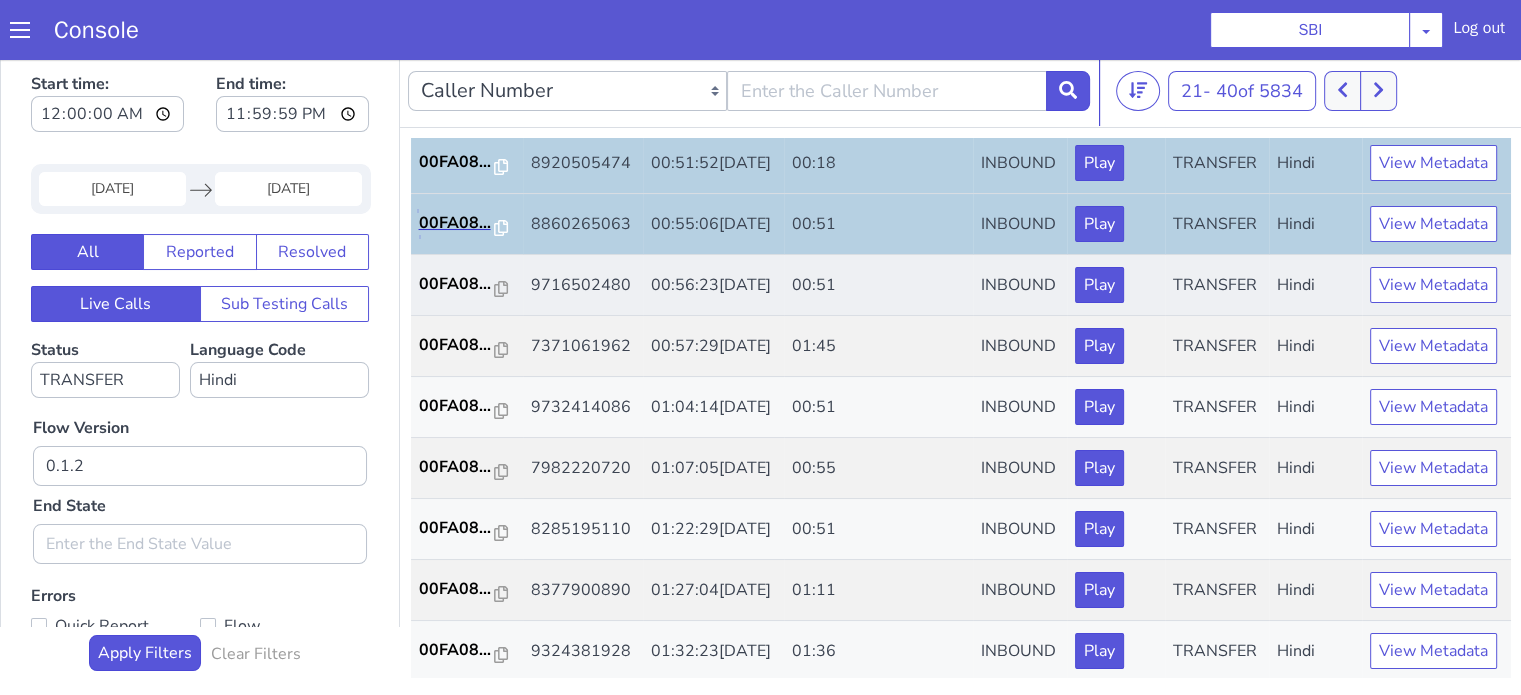 scroll, scrollTop: 400, scrollLeft: 0, axis: vertical 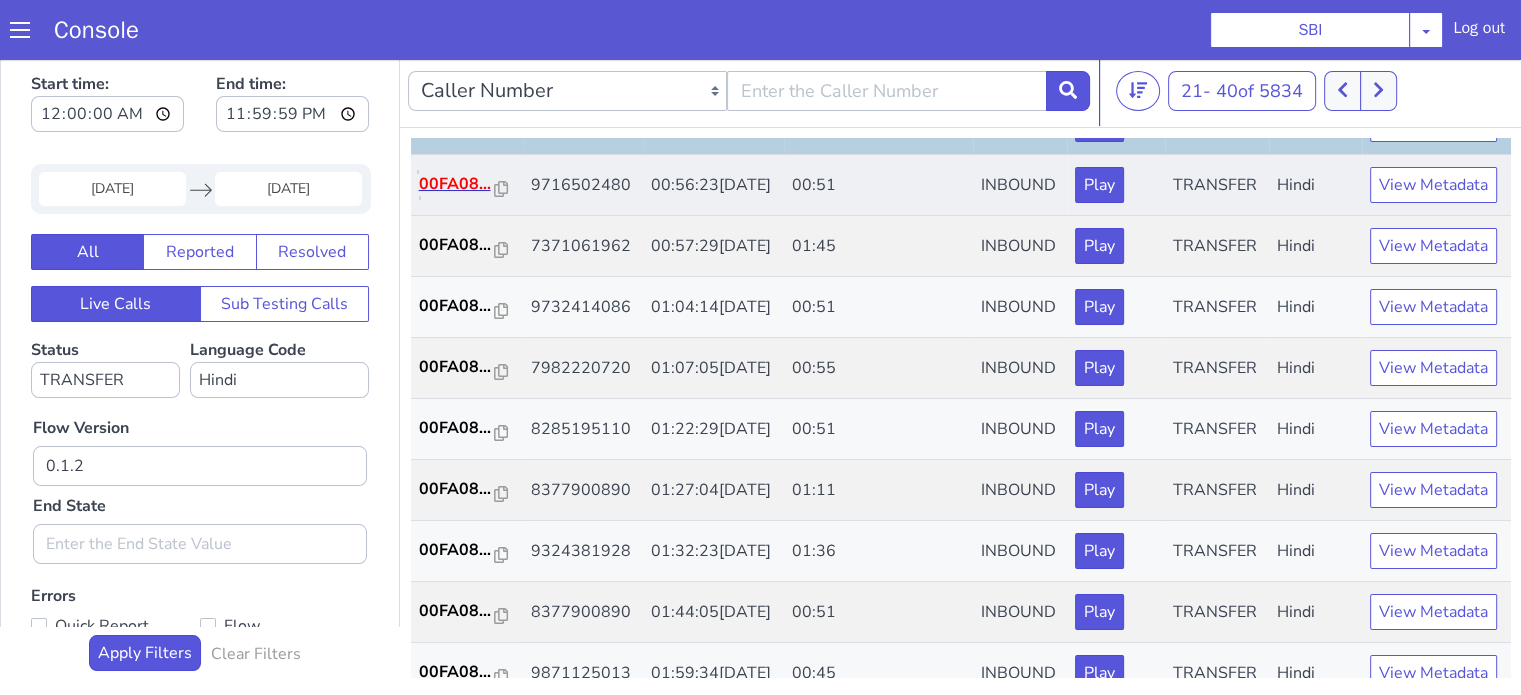 click on "00FA08..." at bounding box center (457, 184) 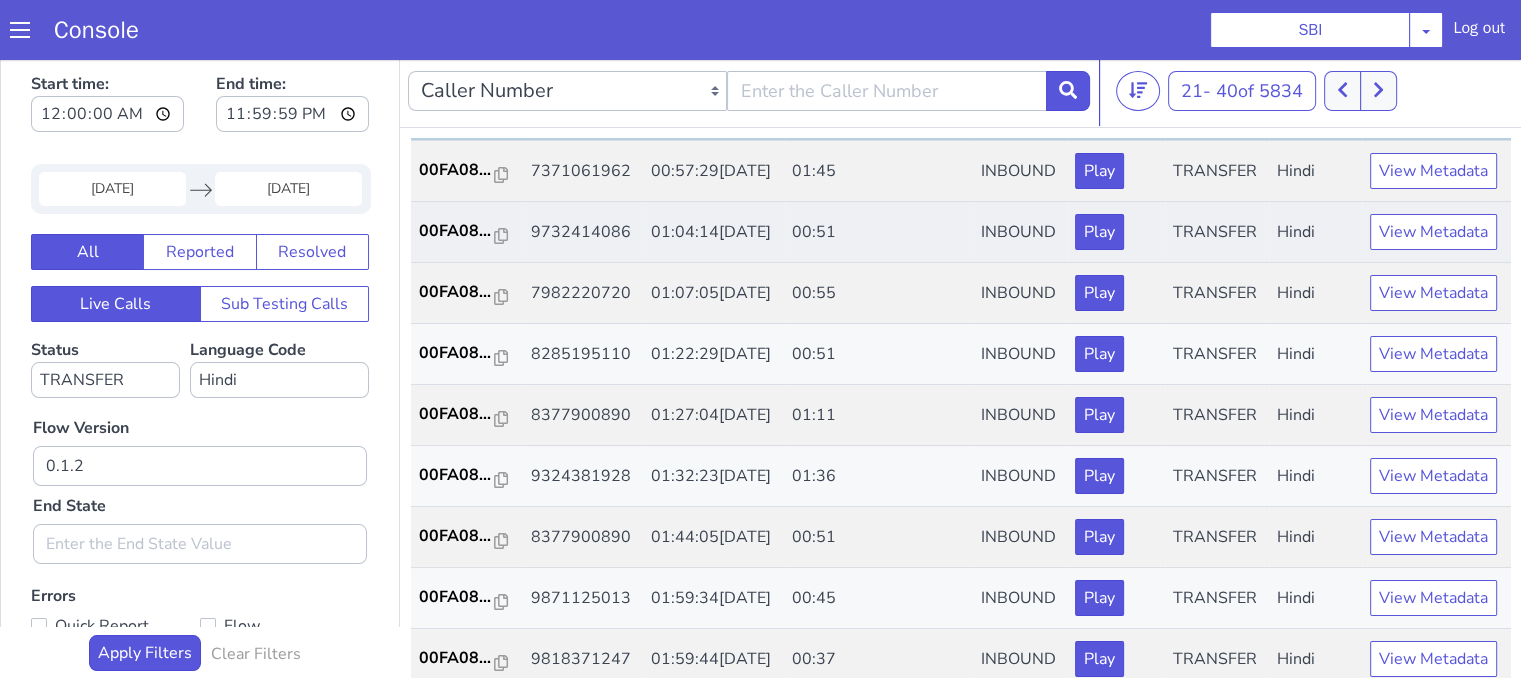 scroll, scrollTop: 600, scrollLeft: 0, axis: vertical 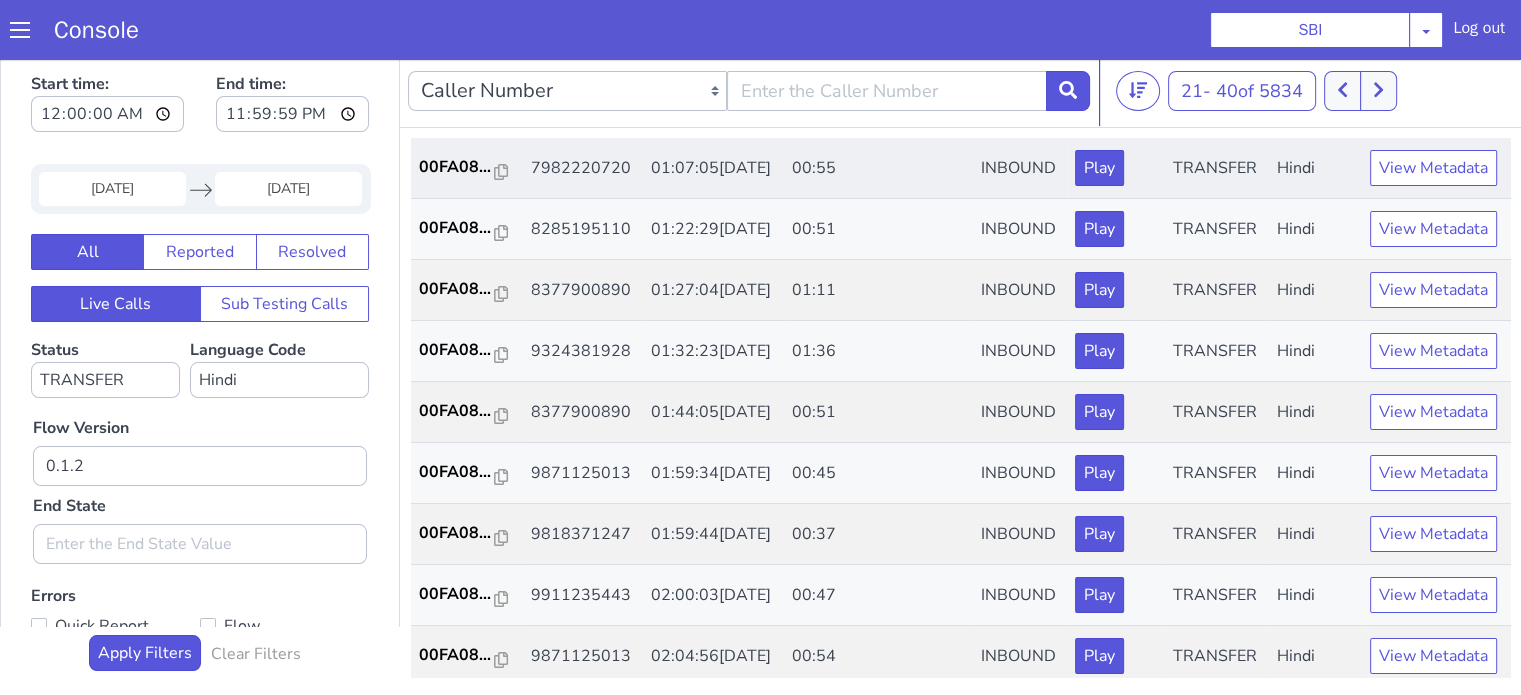click on "00FA08..." at bounding box center (467, 168) 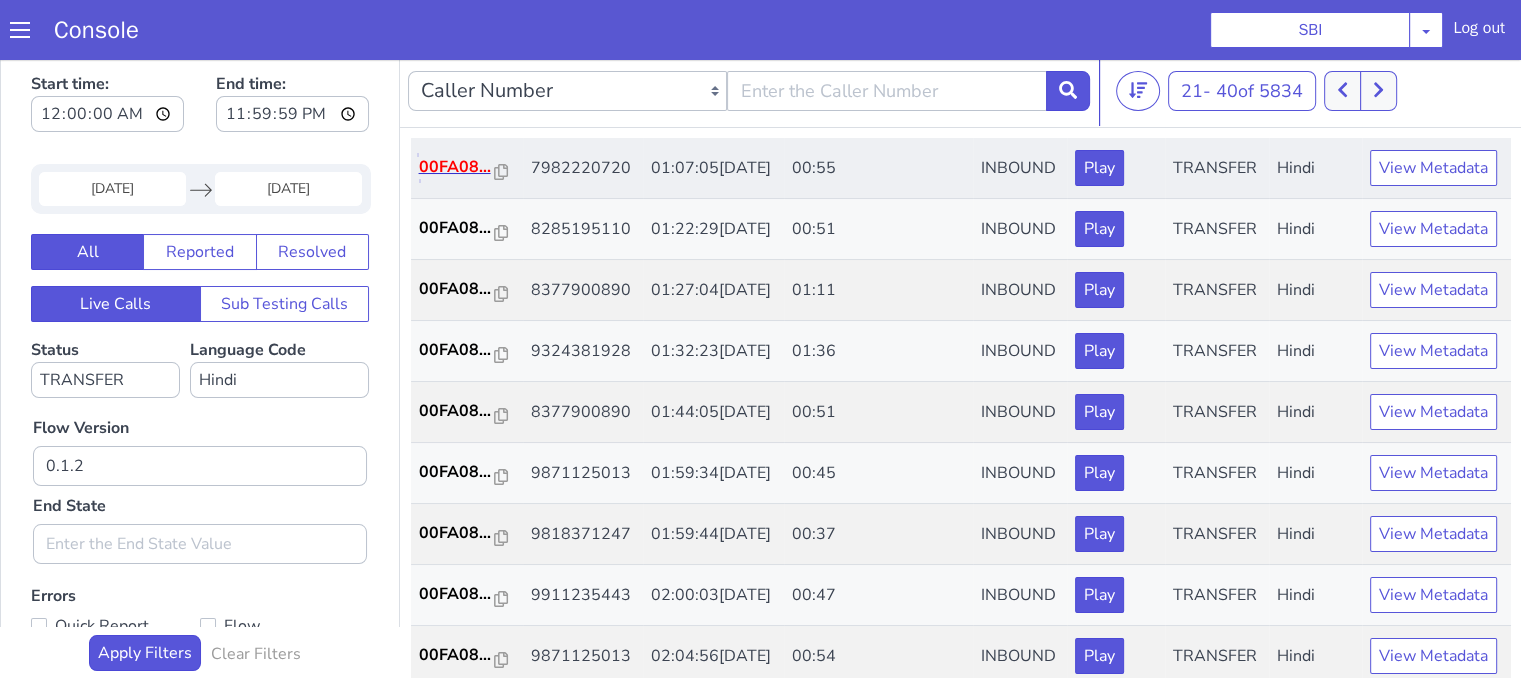 click on "00FA08..." at bounding box center (457, 167) 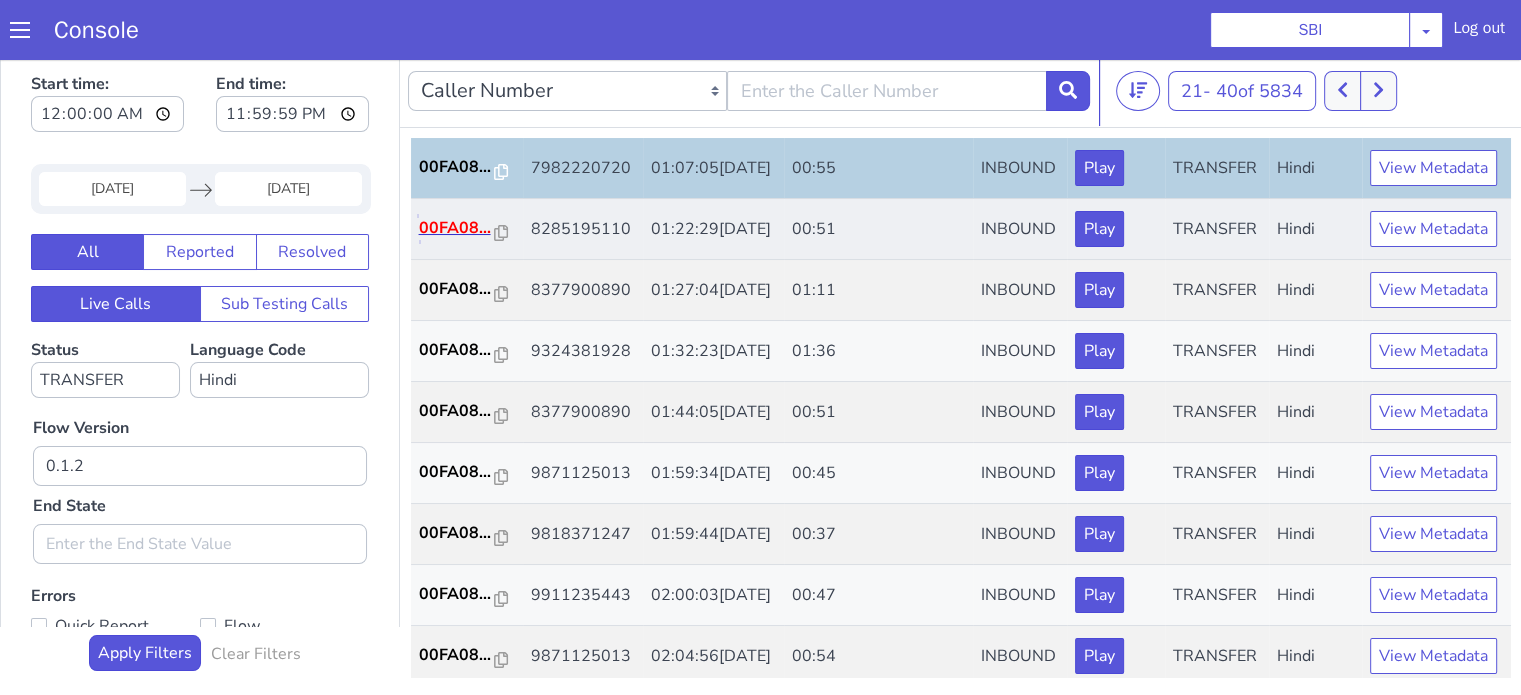 click on "00FA08..." at bounding box center [457, 228] 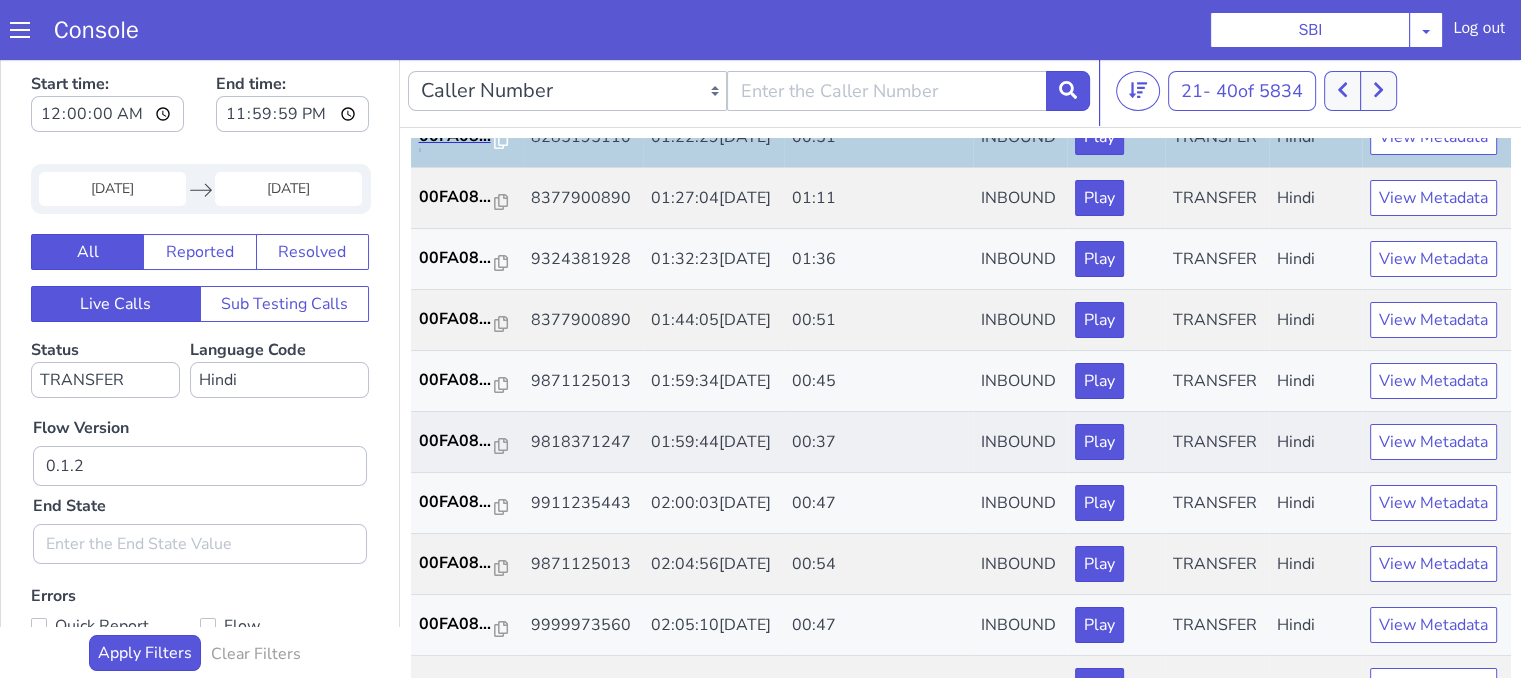 scroll, scrollTop: 800, scrollLeft: 0, axis: vertical 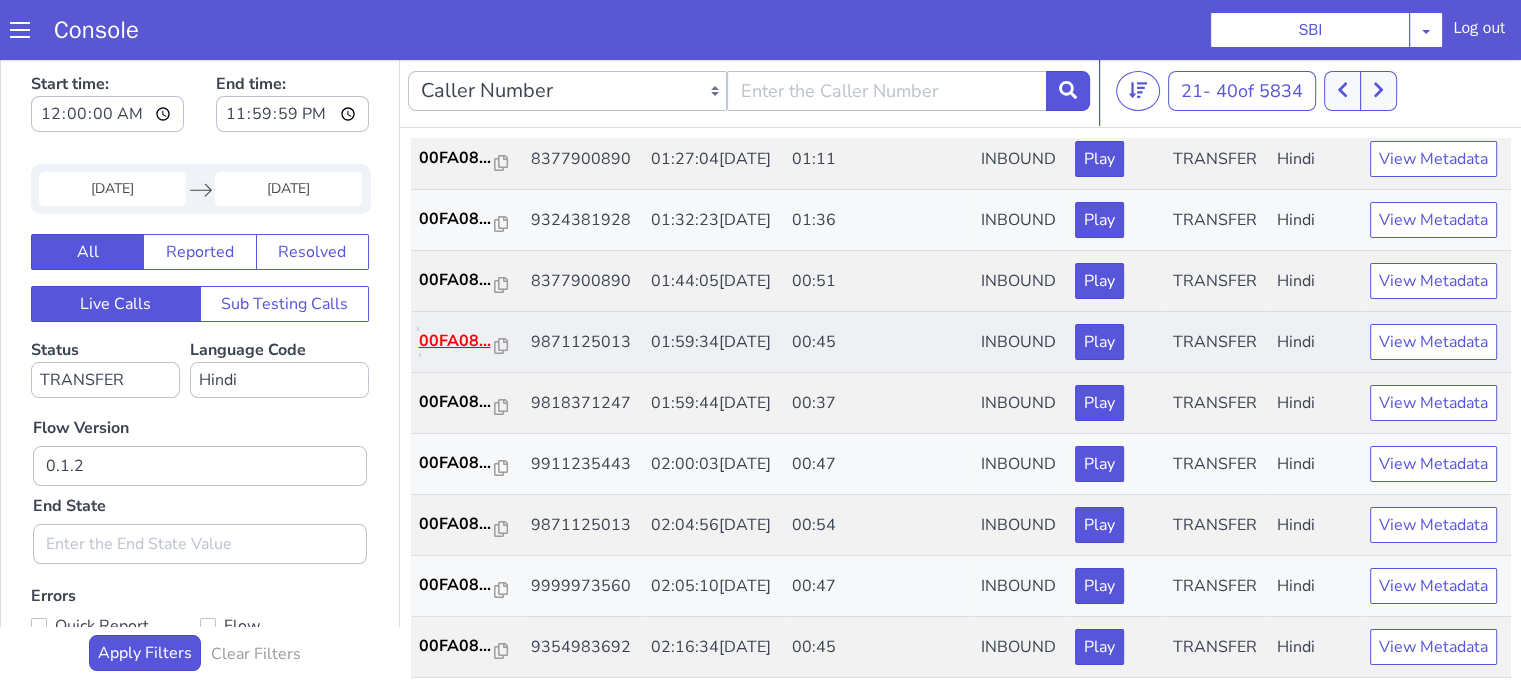 click on "00FA08..." at bounding box center (457, 341) 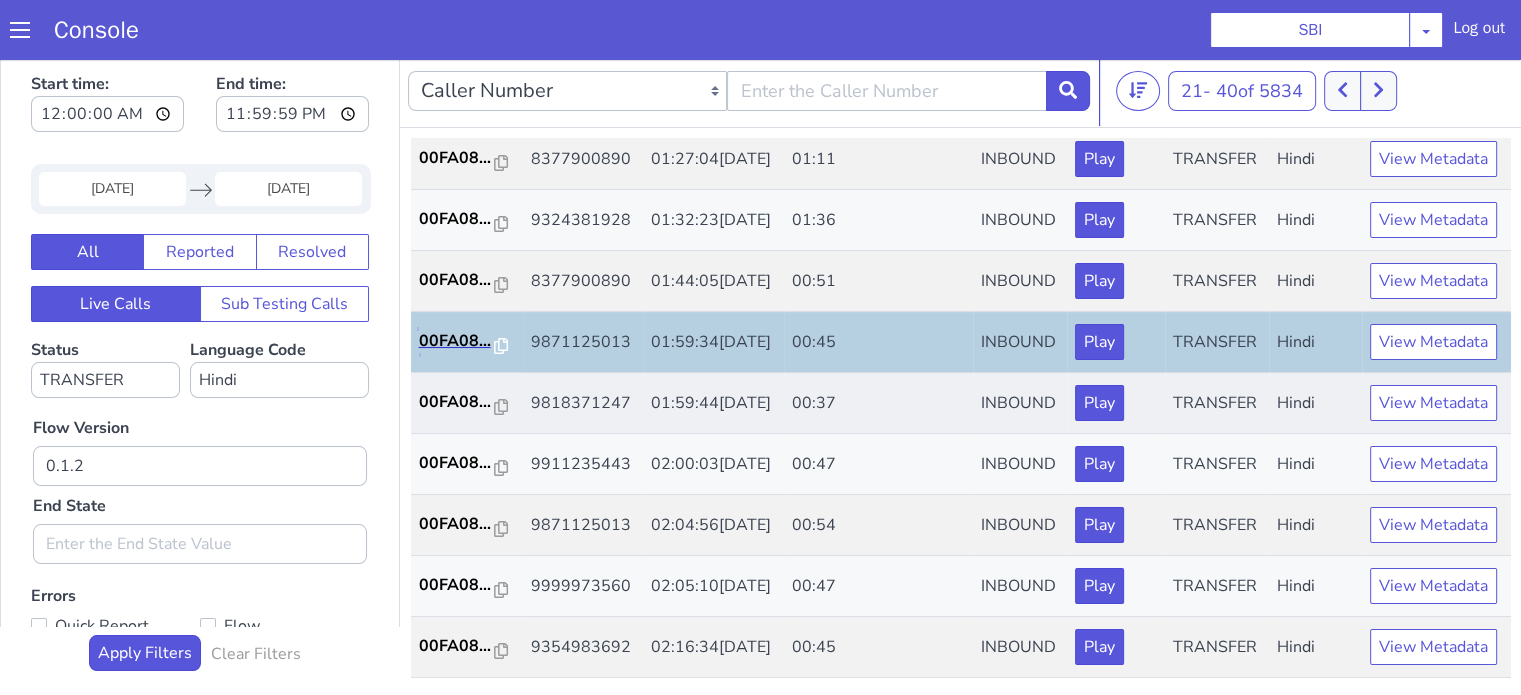 scroll, scrollTop: 990, scrollLeft: 0, axis: vertical 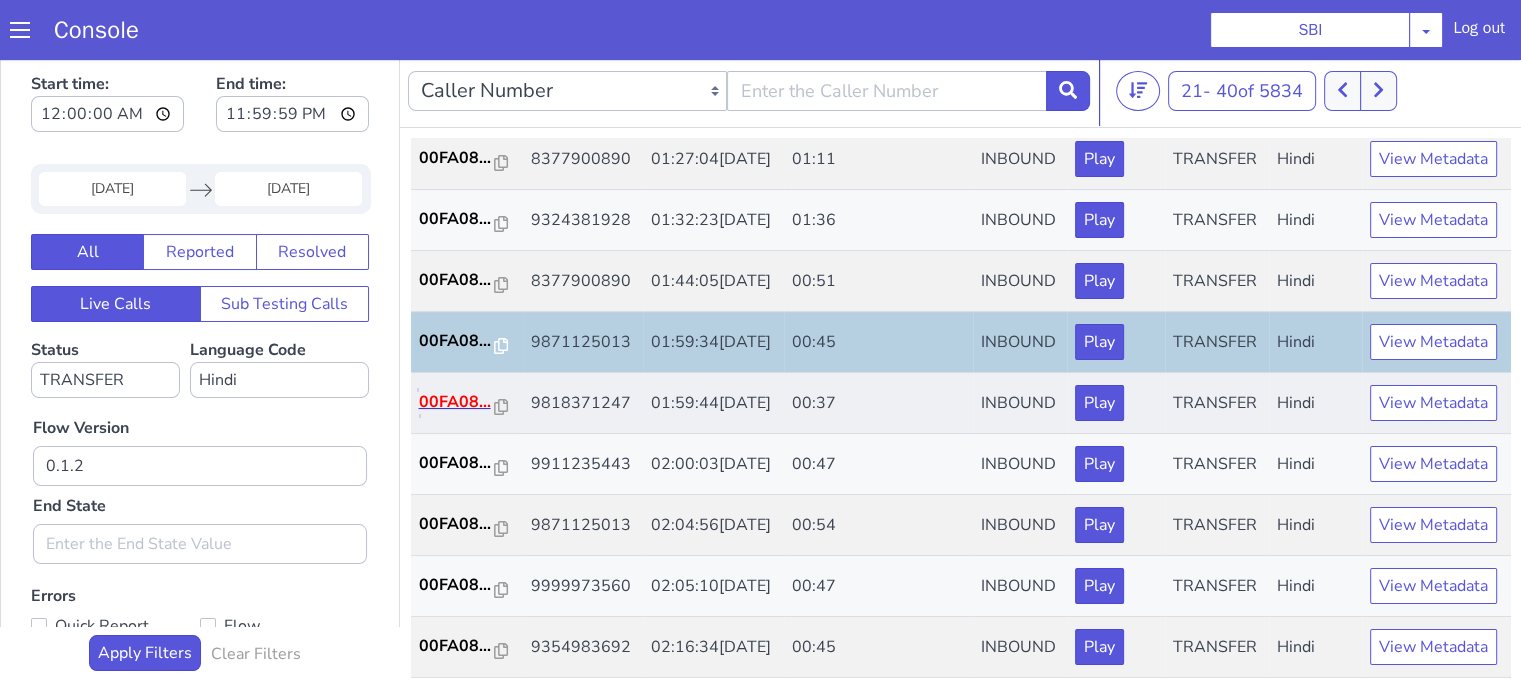 click on "00FA08..." at bounding box center (457, 402) 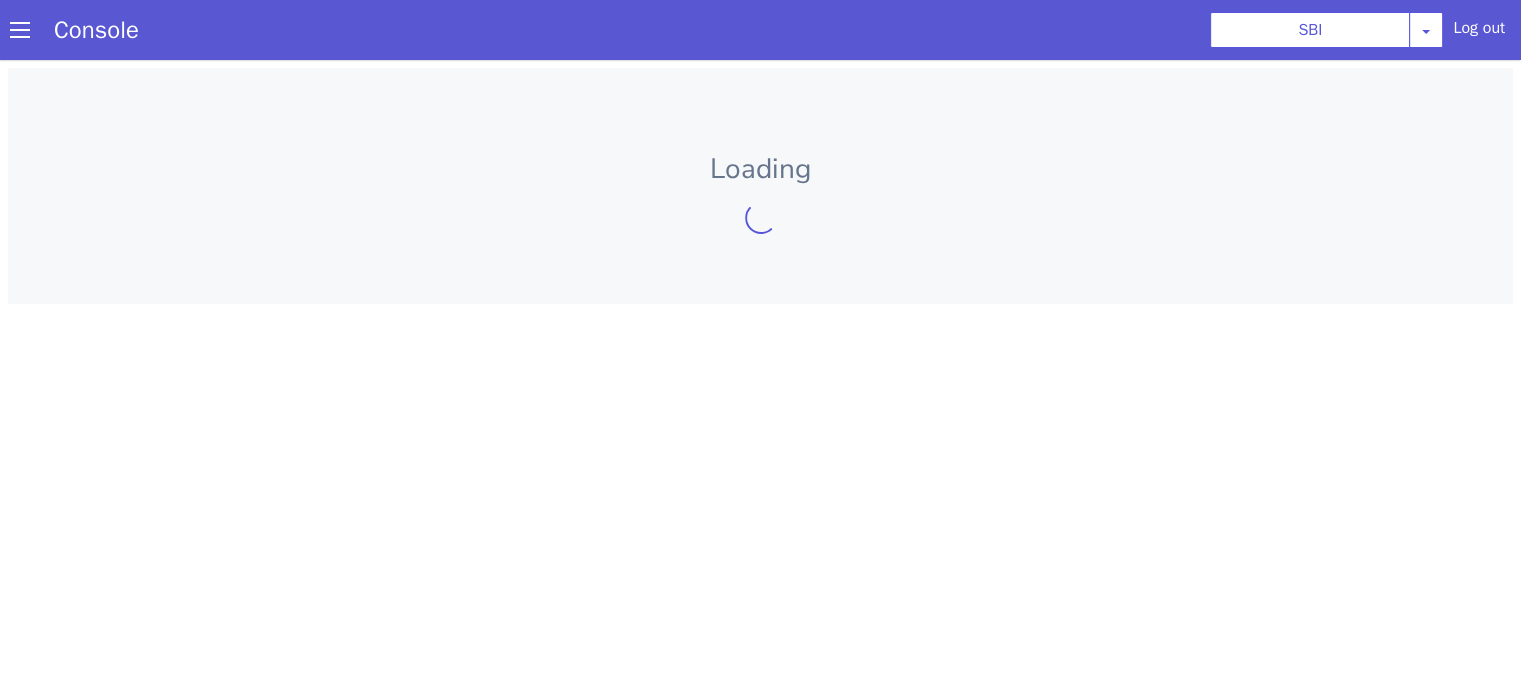 scroll, scrollTop: 0, scrollLeft: 0, axis: both 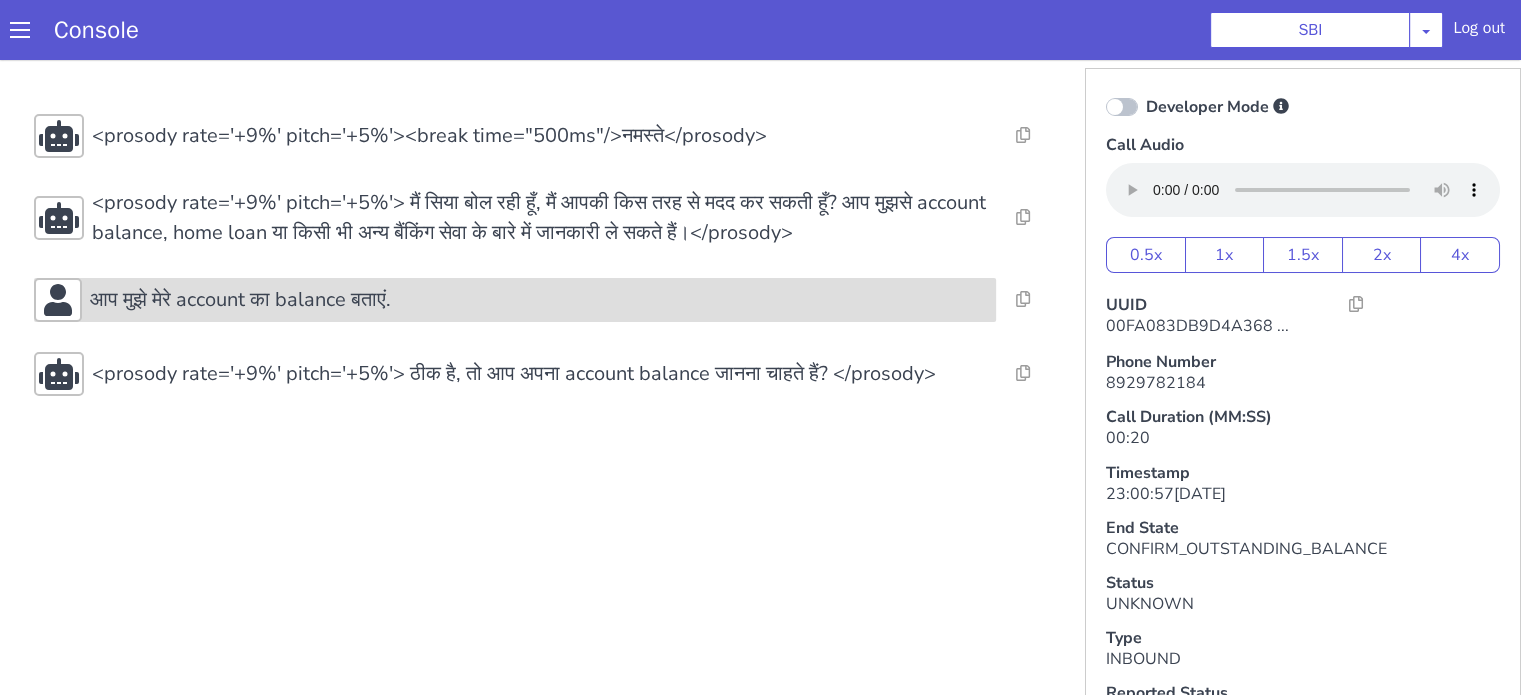 click on "आप मुझे मेरे account का balance बताएं." at bounding box center [539, 300] 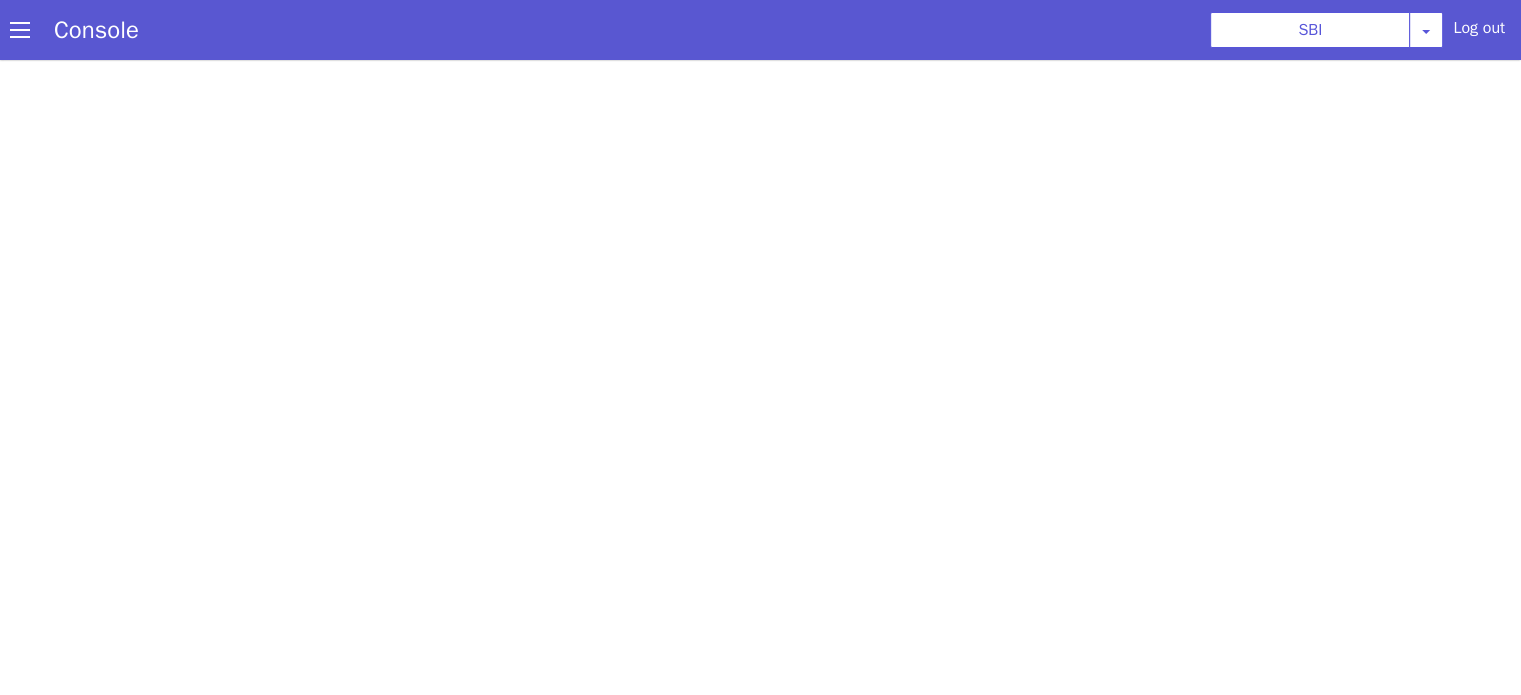 scroll, scrollTop: 0, scrollLeft: 0, axis: both 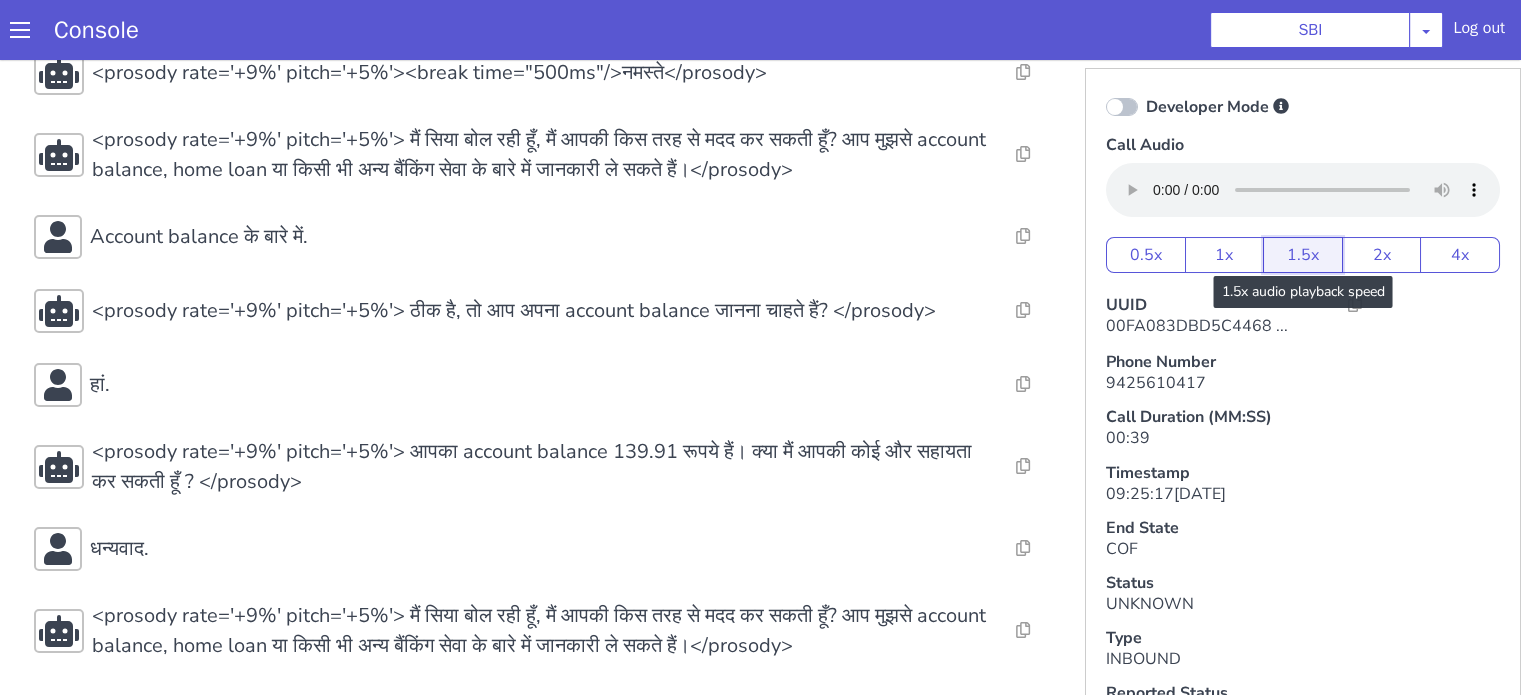 click on "1.5x" at bounding box center [1303, 255] 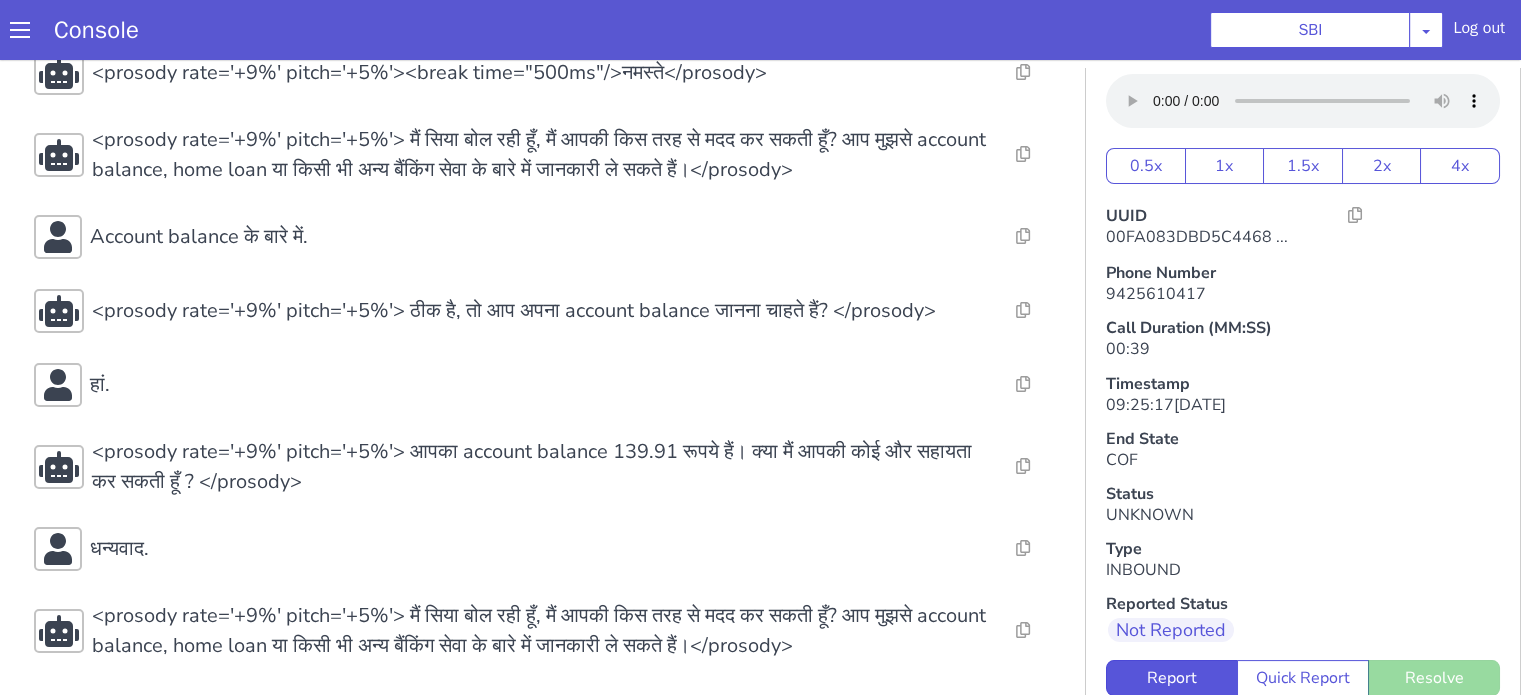 scroll, scrollTop: 174, scrollLeft: 0, axis: vertical 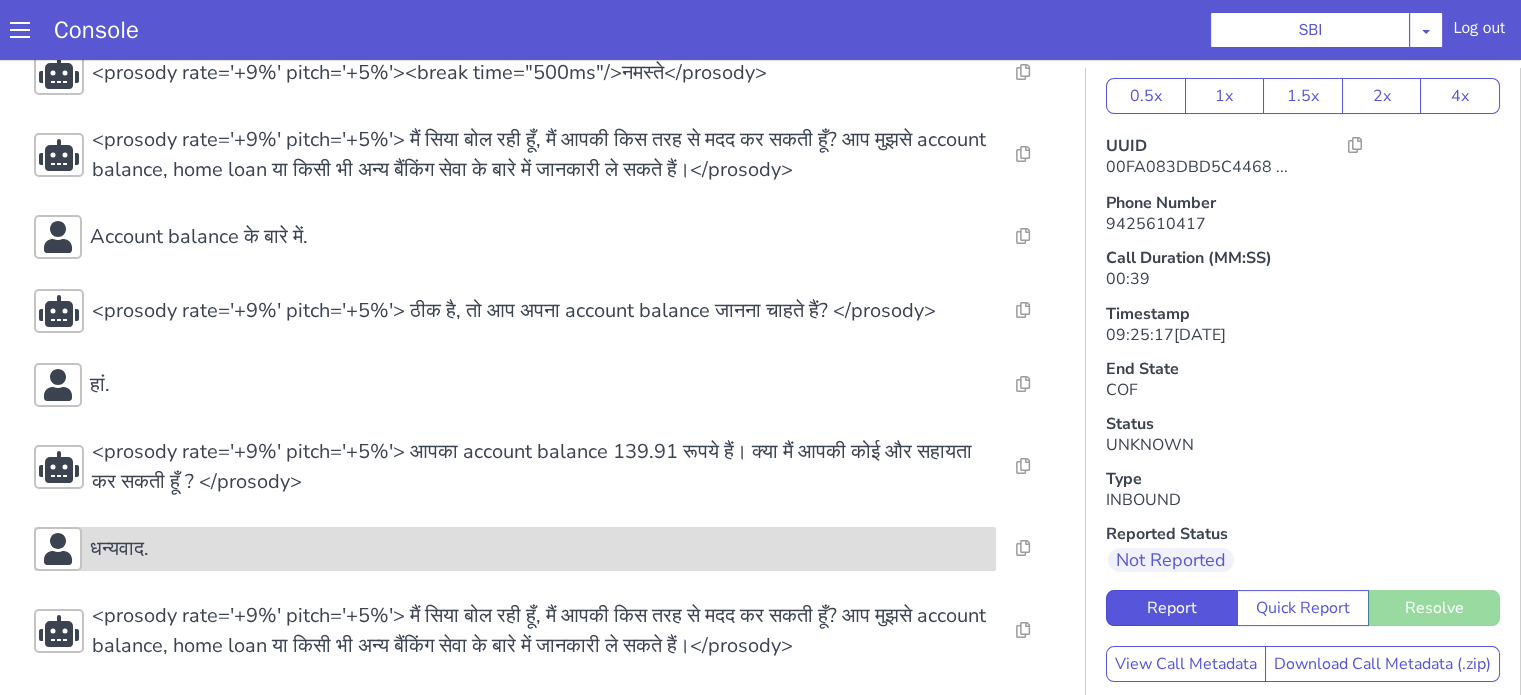 click on "धन्यवाद." at bounding box center (515, 549) 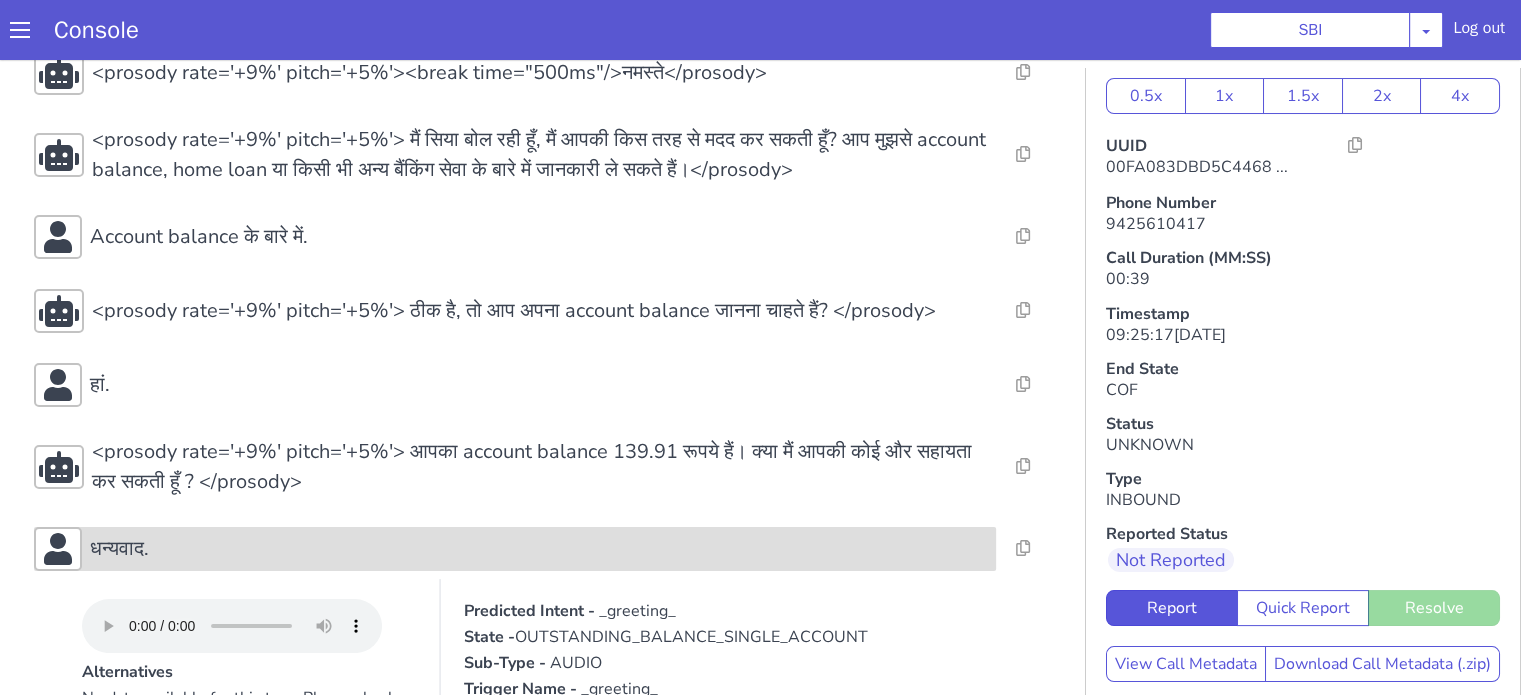 click on "धन्यवाद." at bounding box center [515, 549] 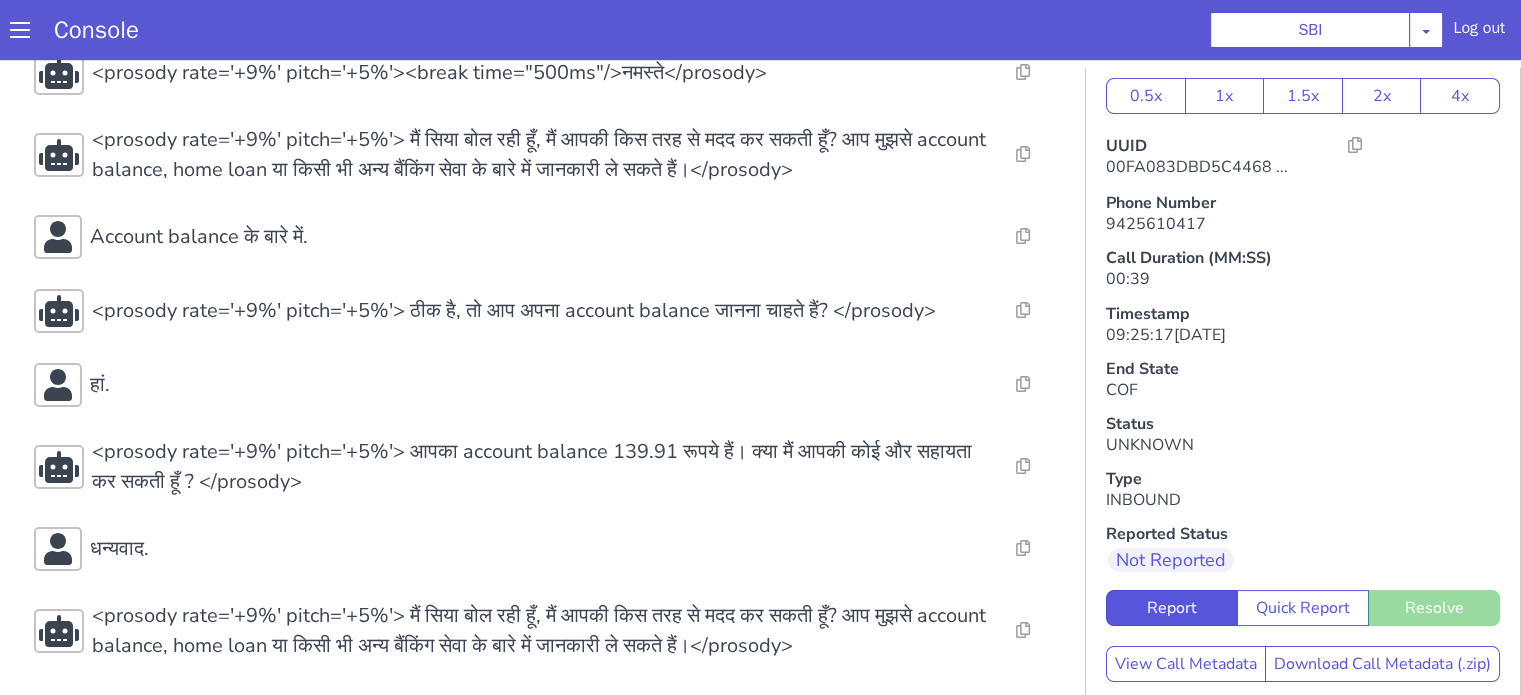 scroll, scrollTop: 5, scrollLeft: 0, axis: vertical 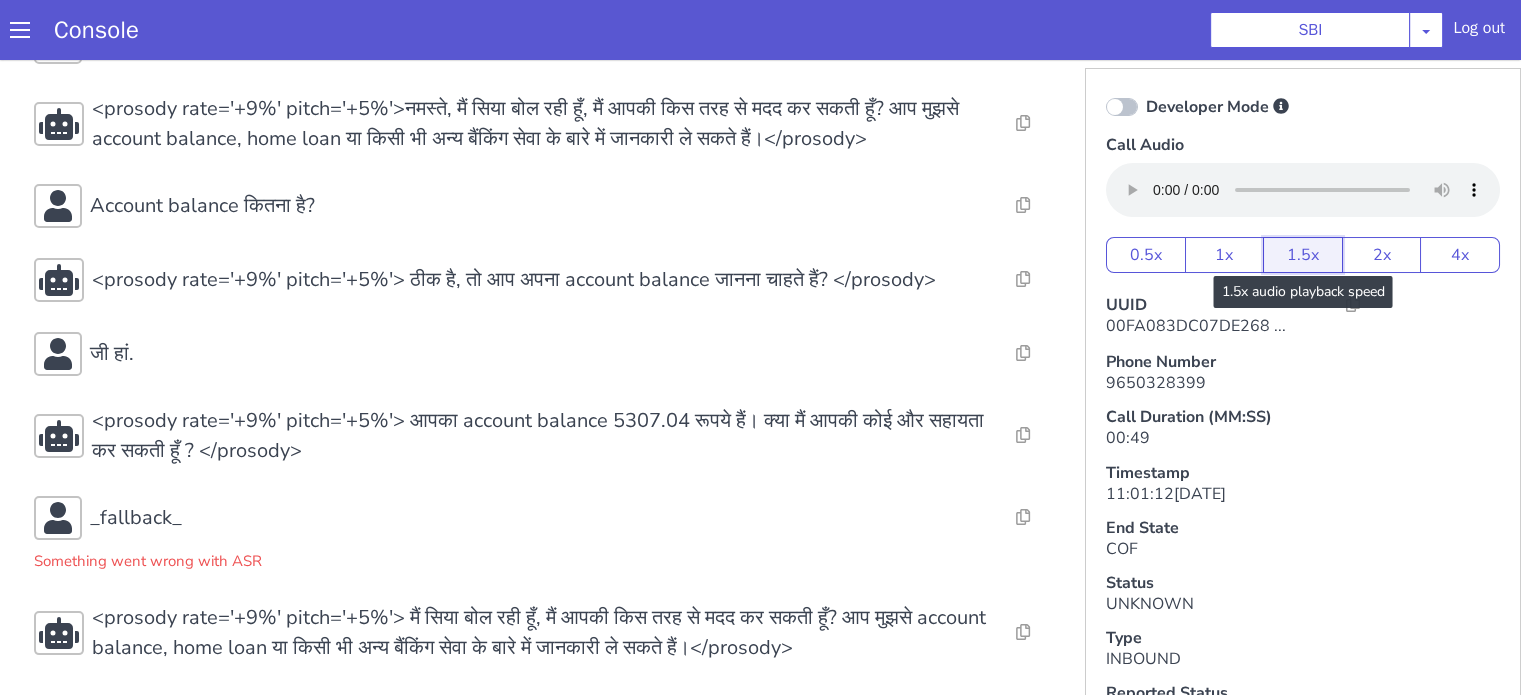 click on "1.5x" at bounding box center (1303, 255) 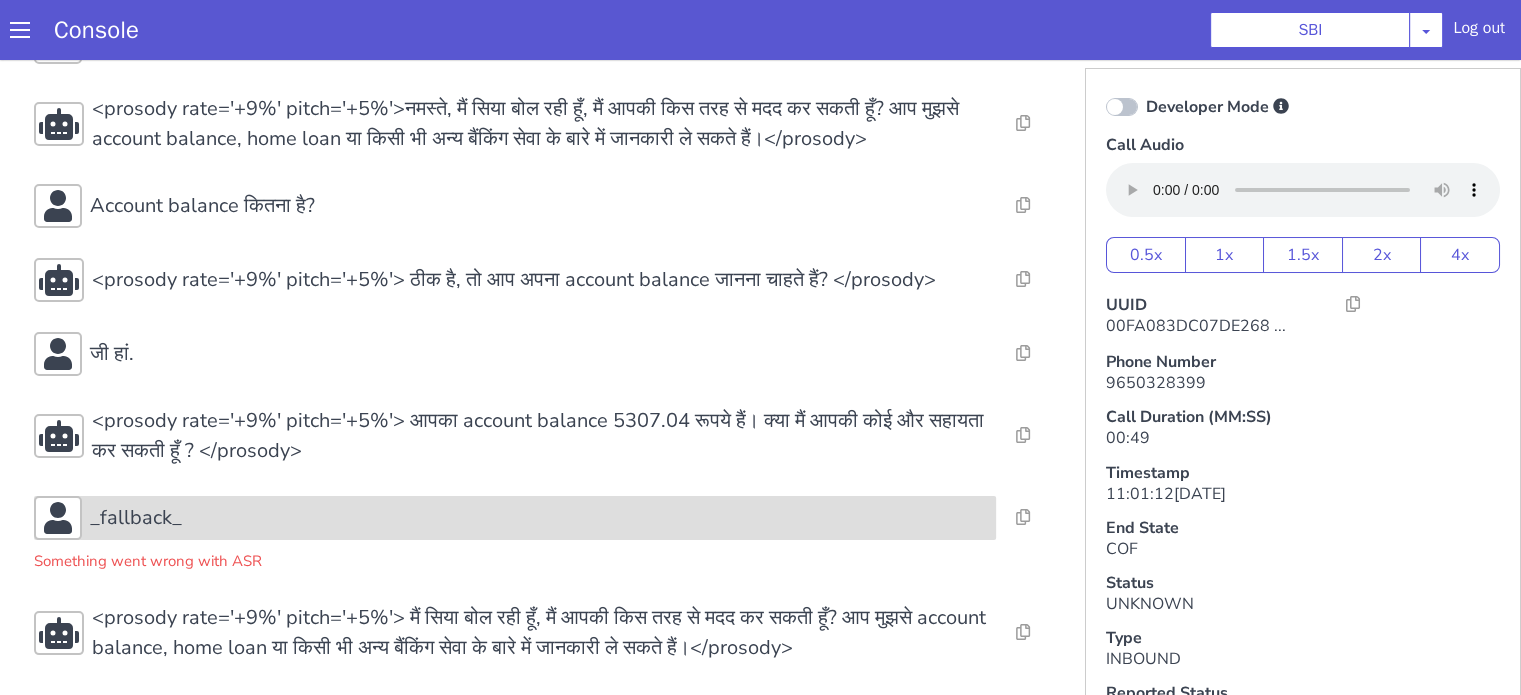 click on "_fallback_" at bounding box center [539, 518] 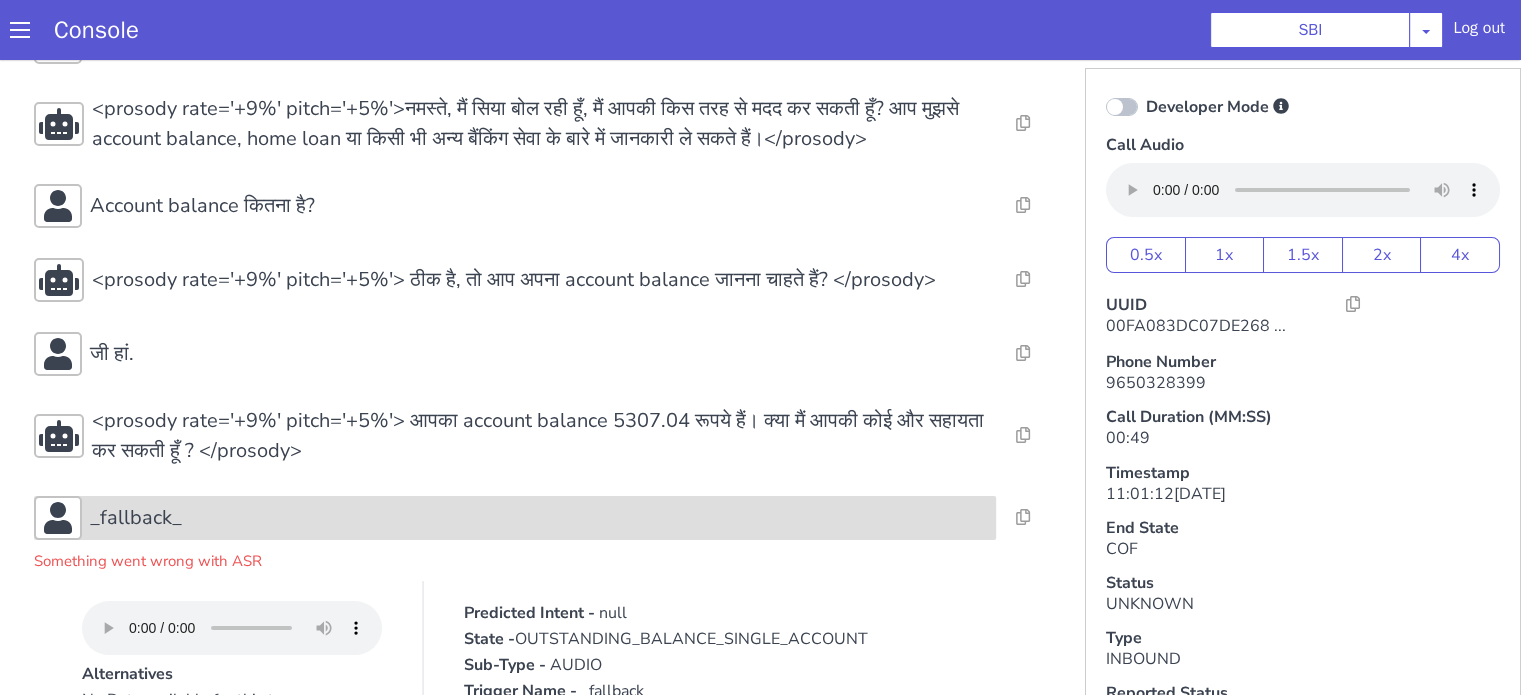 click on "_fallback_" at bounding box center (539, 518) 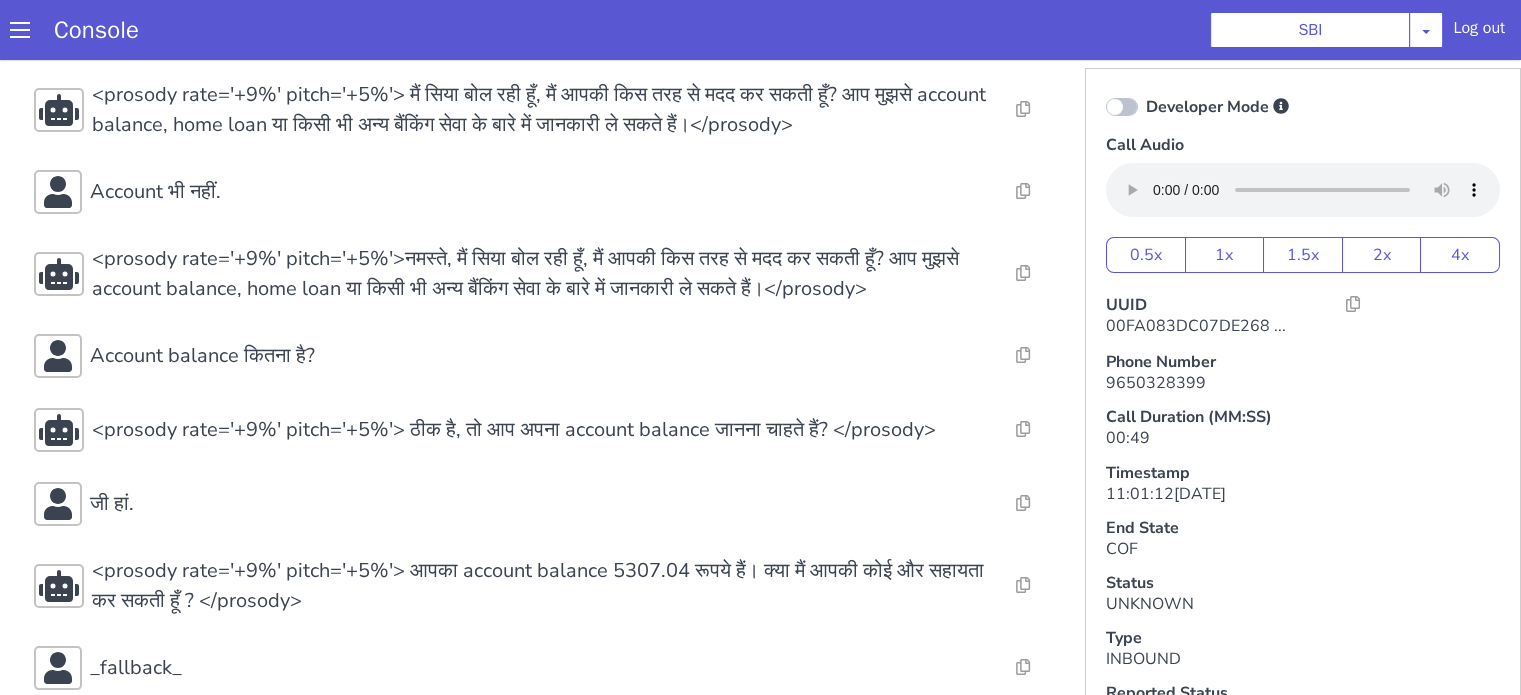 scroll, scrollTop: 0, scrollLeft: 0, axis: both 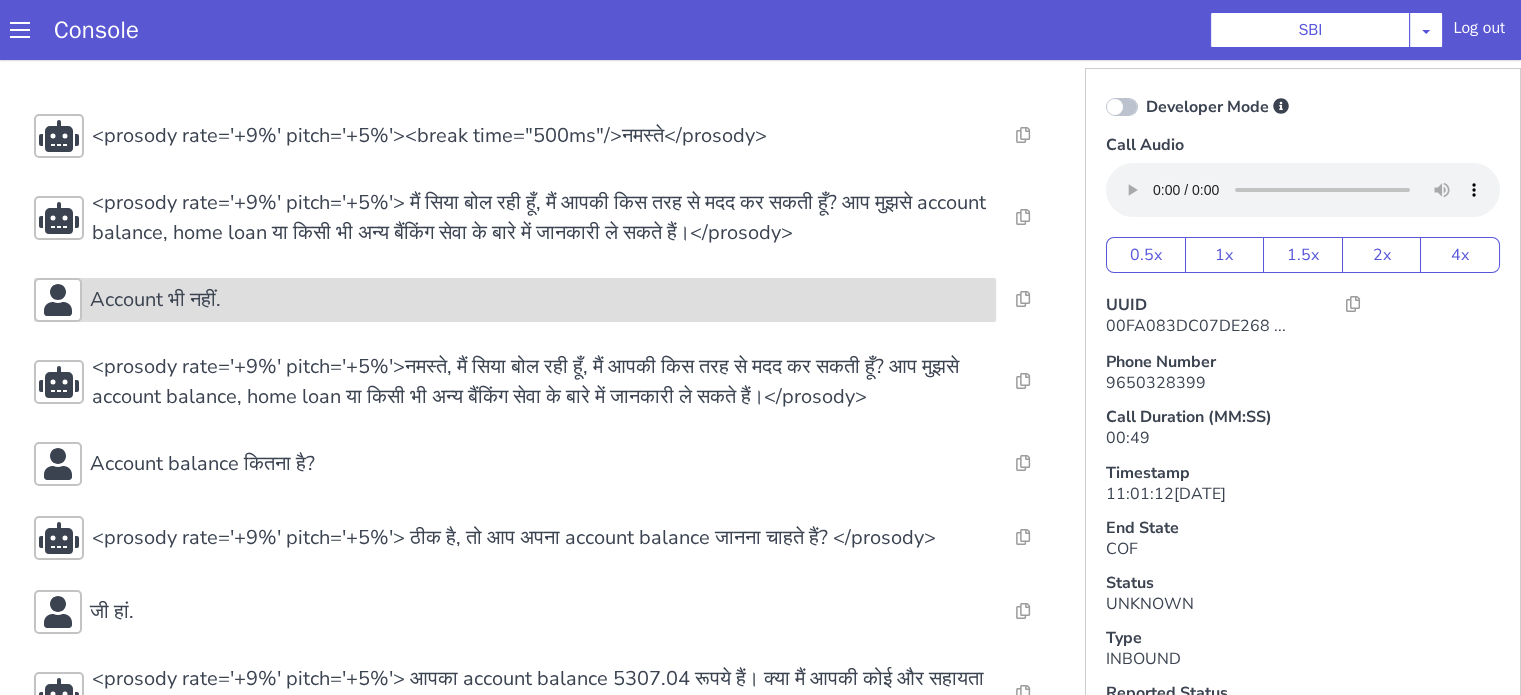 click on "Account भी नहीं." at bounding box center [155, 300] 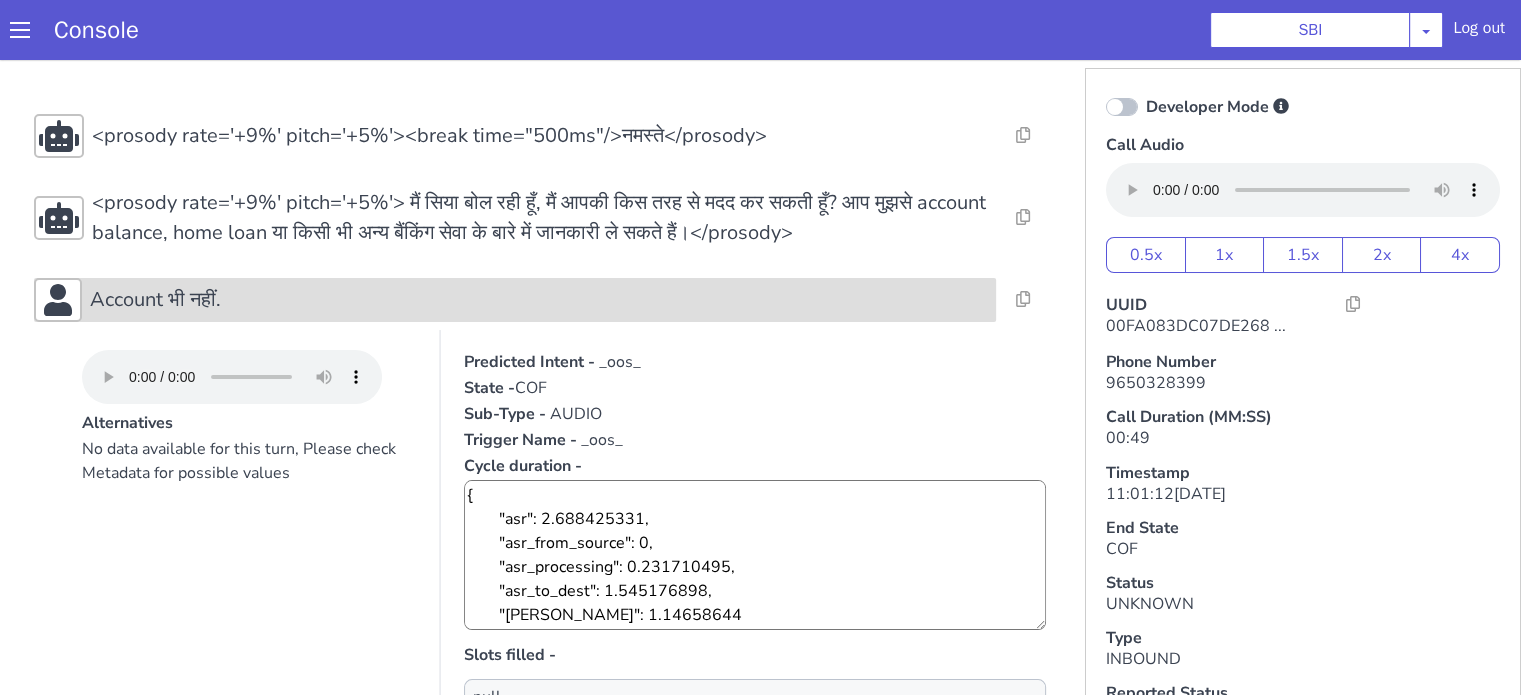 click on "Account भी नहीं." at bounding box center [155, 300] 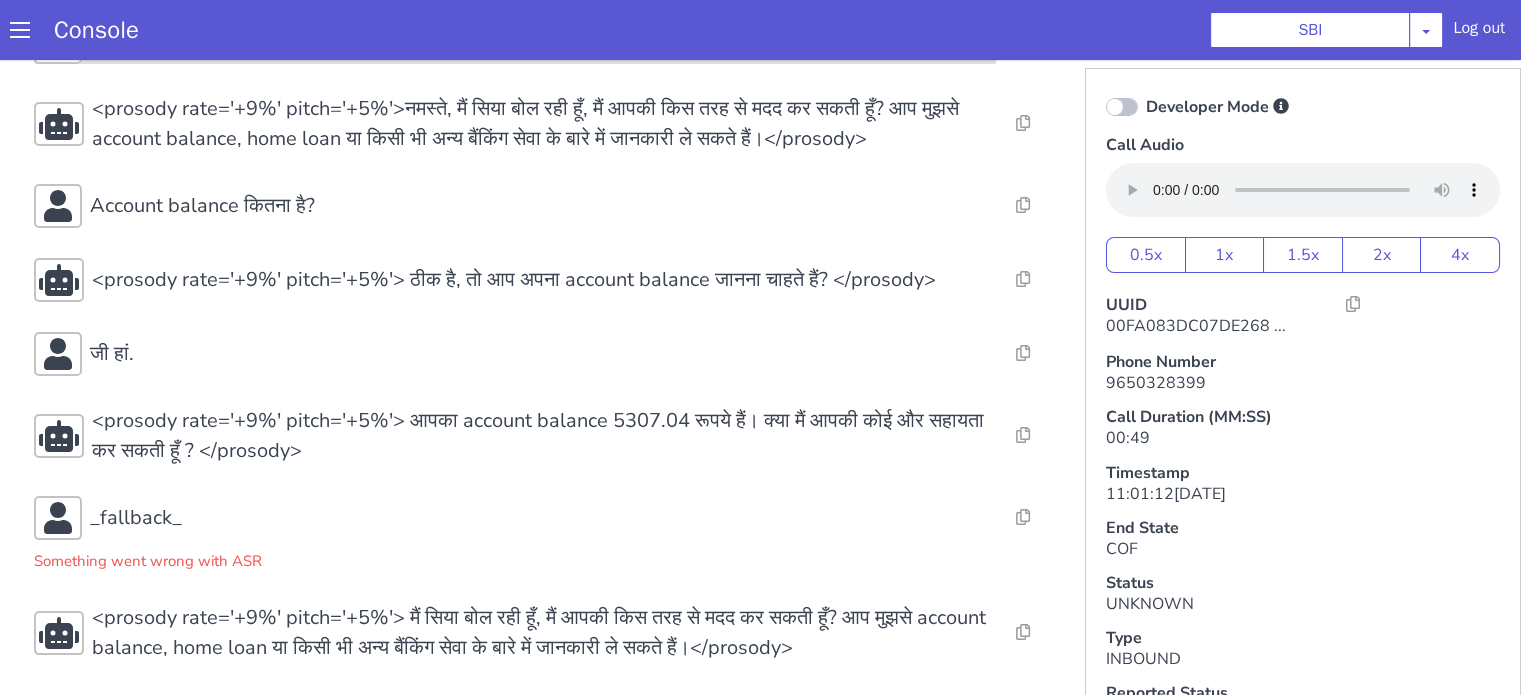 scroll, scrollTop: 5, scrollLeft: 0, axis: vertical 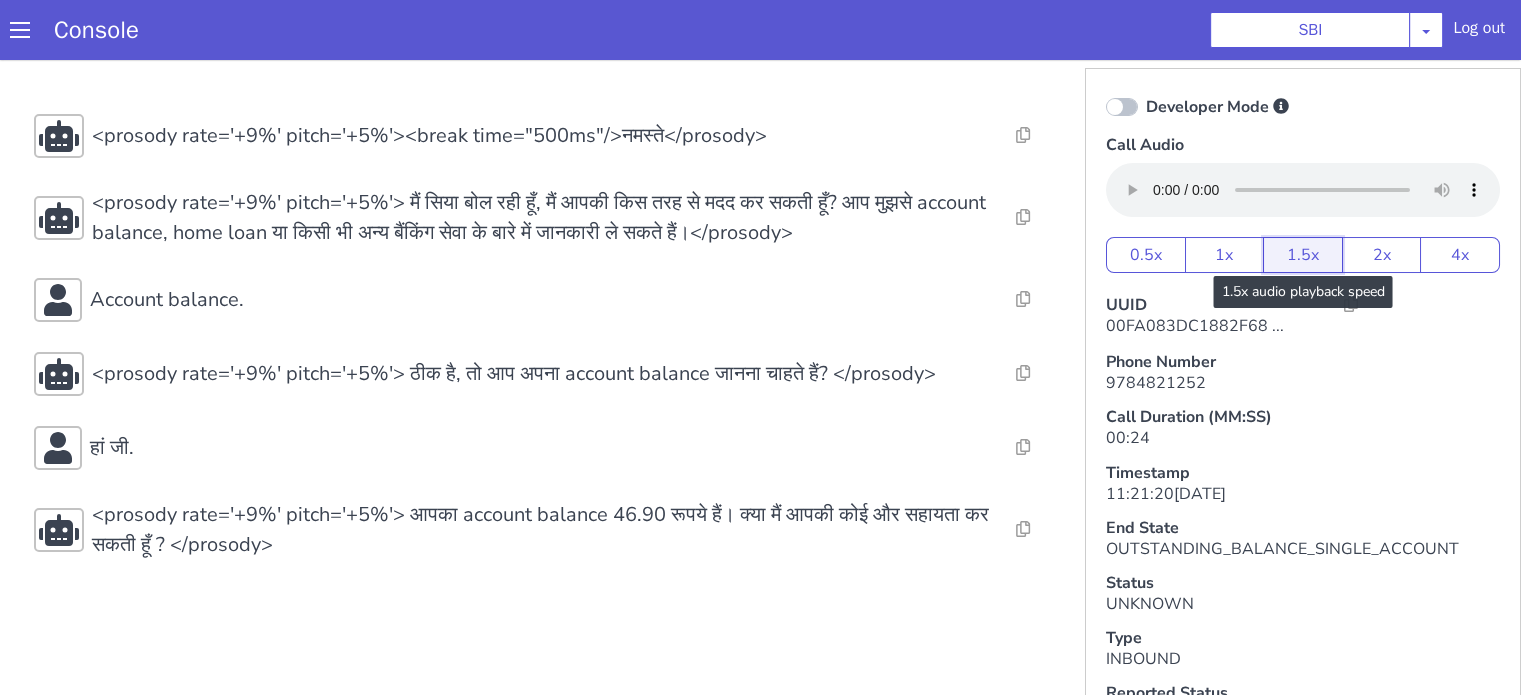 click on "1.5x" at bounding box center (2319, 1314) 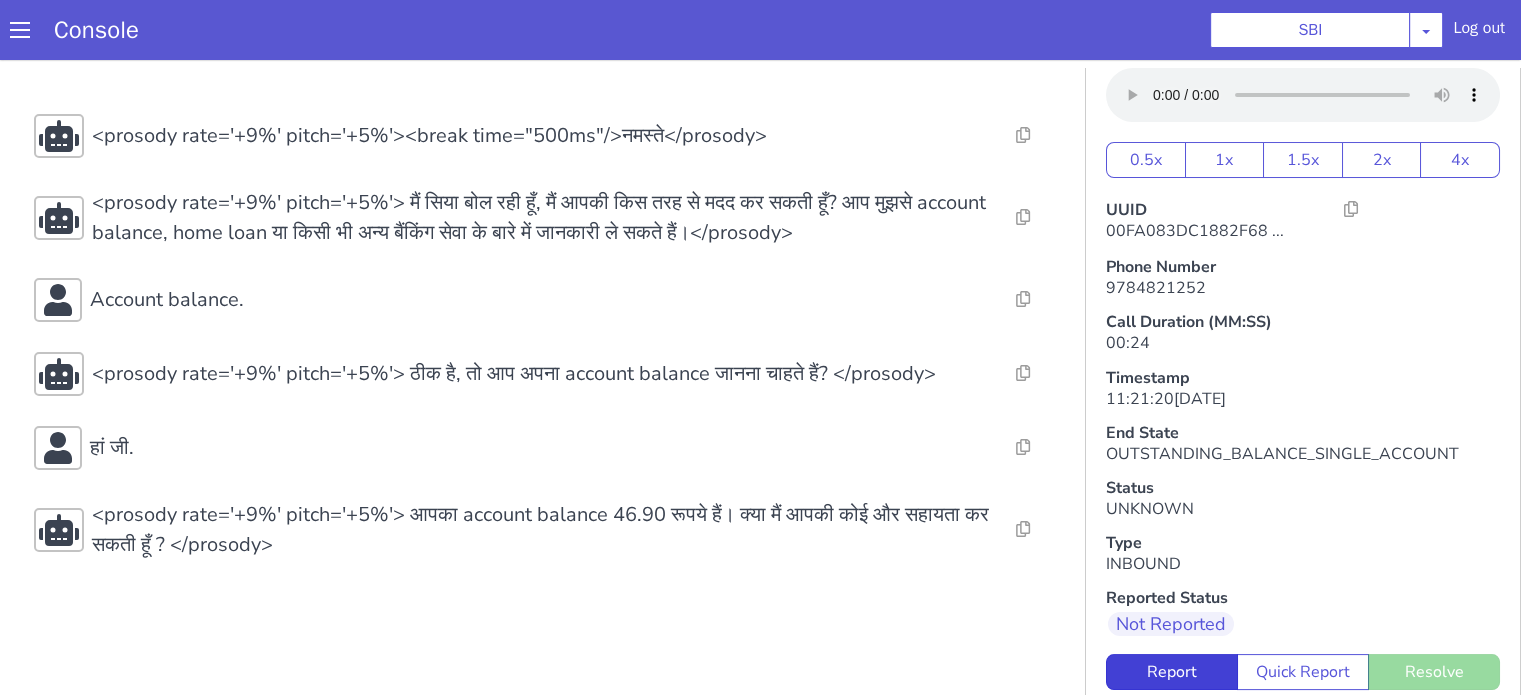 scroll, scrollTop: 174, scrollLeft: 0, axis: vertical 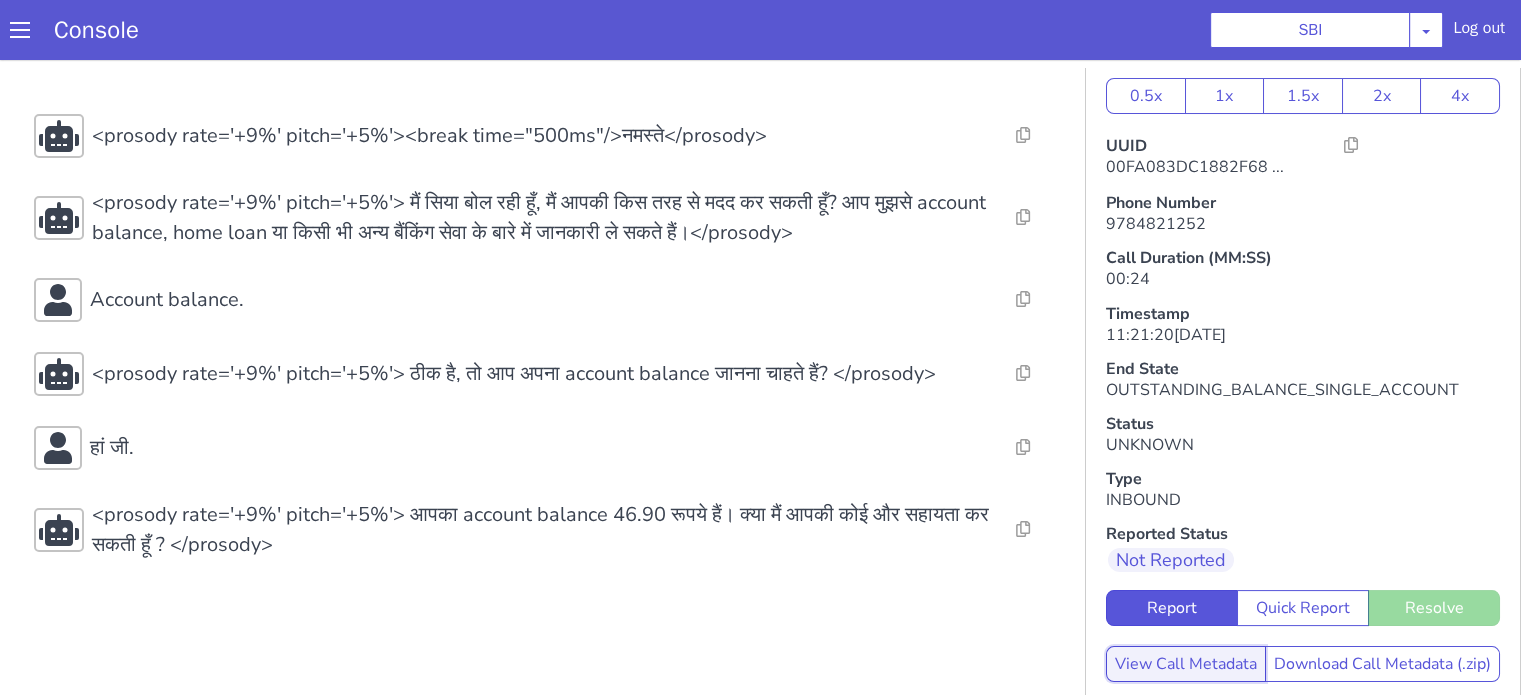 click on "View Call Metadata" at bounding box center (1983, 140) 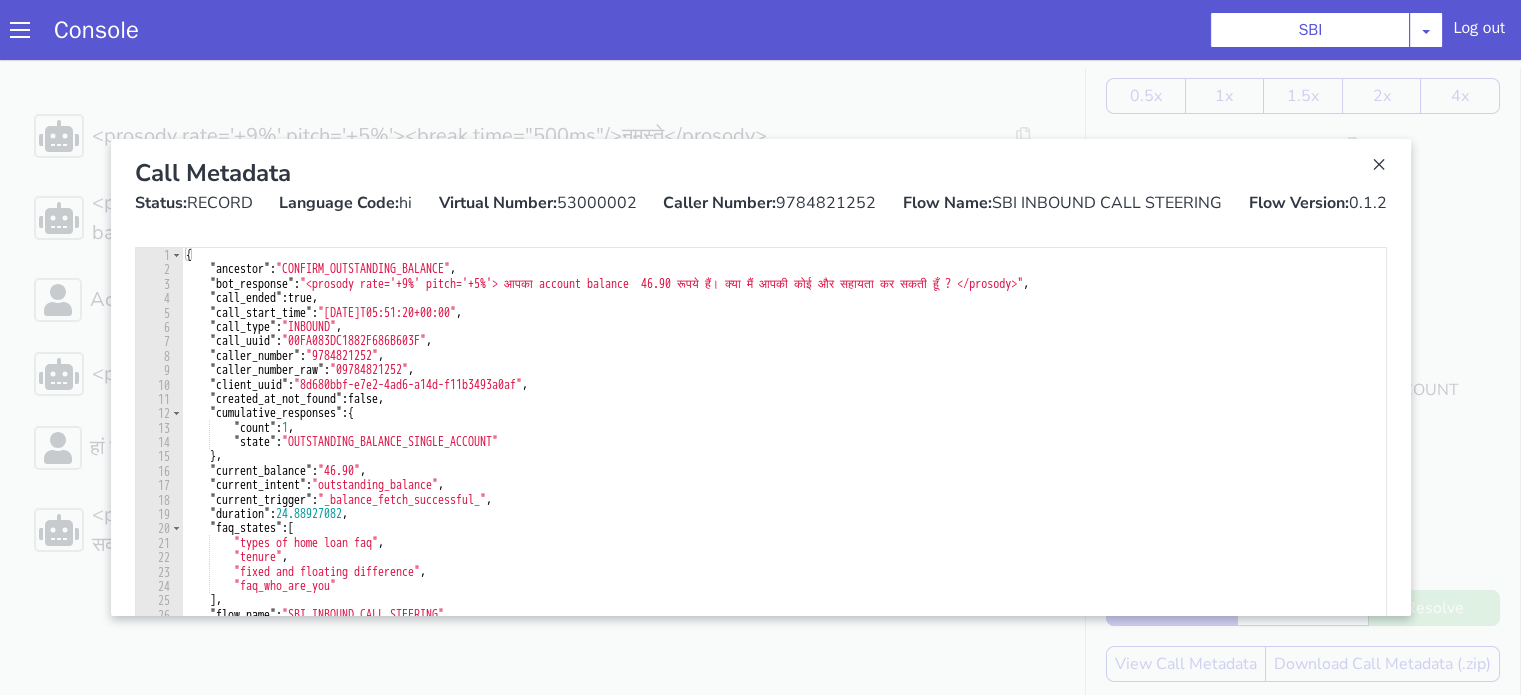 click on "Console SBI AO Smith Airtel DTH Pilot Airtel POC Alice Blue NT Aliceblue American Finance - US Apollo Apollo 24*7 Application - Collections Auto NPS feedback Avaya Devconnect Axis Axis AMC Axis Outbound BAGIC BALIC BALIC Old 2 Bajaj Autofinance Bajaj Fin Banking Demo Barbeque Nation Buy Now Pay Later Cars24 Cashe Central Bank of India Charles Tyrwhitt Cholamandalam Finance Consumer Durables Coverfox Covid19 Helpline Credgenics CreditMate DPDzero DUMMY Data collection Demo - Collections Dish TV ERCM Emeritus Eureka Forbes - LQ FFAM360 - US Familiarity Farming_Axis Finaccel Flipkart Flow Templates Fusion Microfinance Giorgos_TestBot Great Learning Grievance Bot HDB Finance HDFC HDFC Ergo HDFC Freedom CC HDFC Life Demo HDFC Securities Hathway Internet Hathway V2 Home Credit IBM IBM Banking Demo ICICI ICICI Bank Outbound ICICI Lombard Persistency ICICI Prudential ICICI securities ICICI_lombard IDFC First Bank IFFCO Tokio Insurance Iffco Tokio Indiamart Indigo IndusInd - Settlement IndusInd CC Insurance Jarvis" at bounding box center [780, 30] 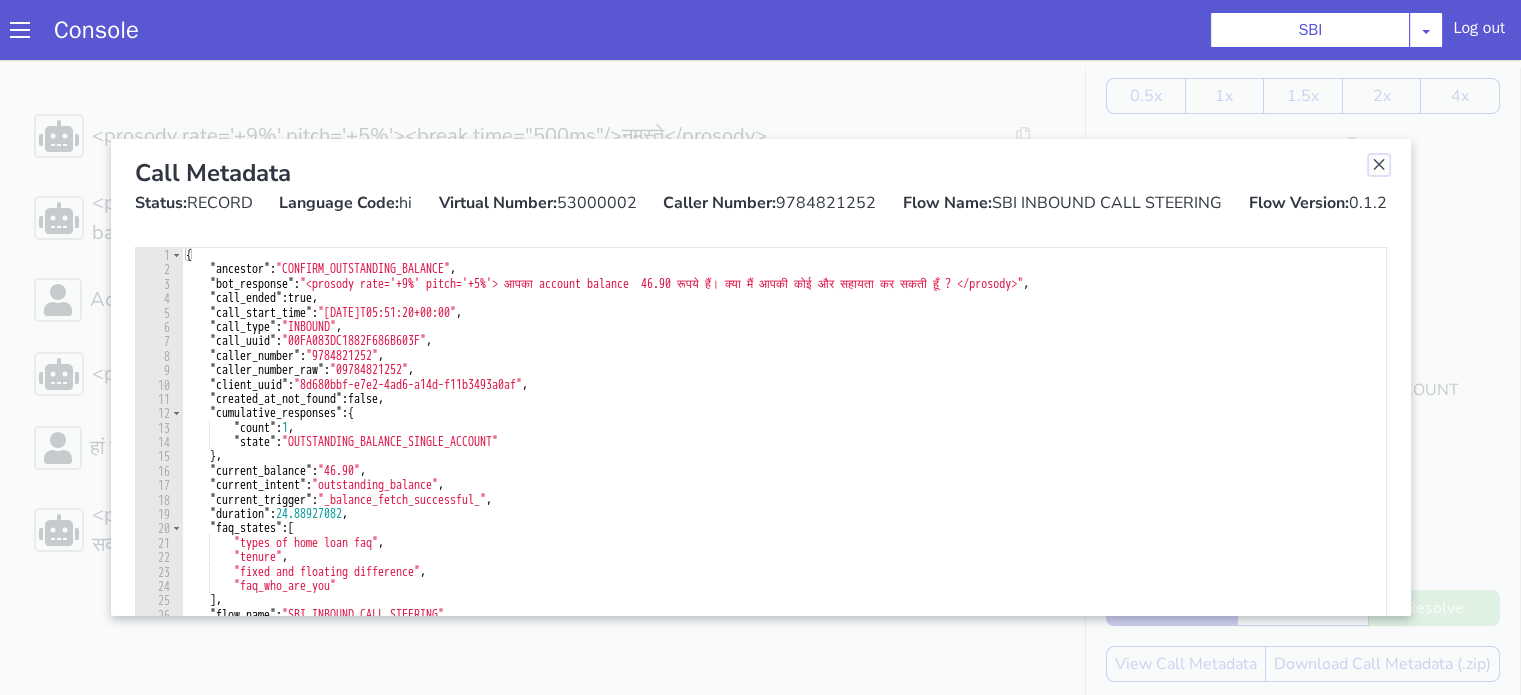 click at bounding box center [2747, 992] 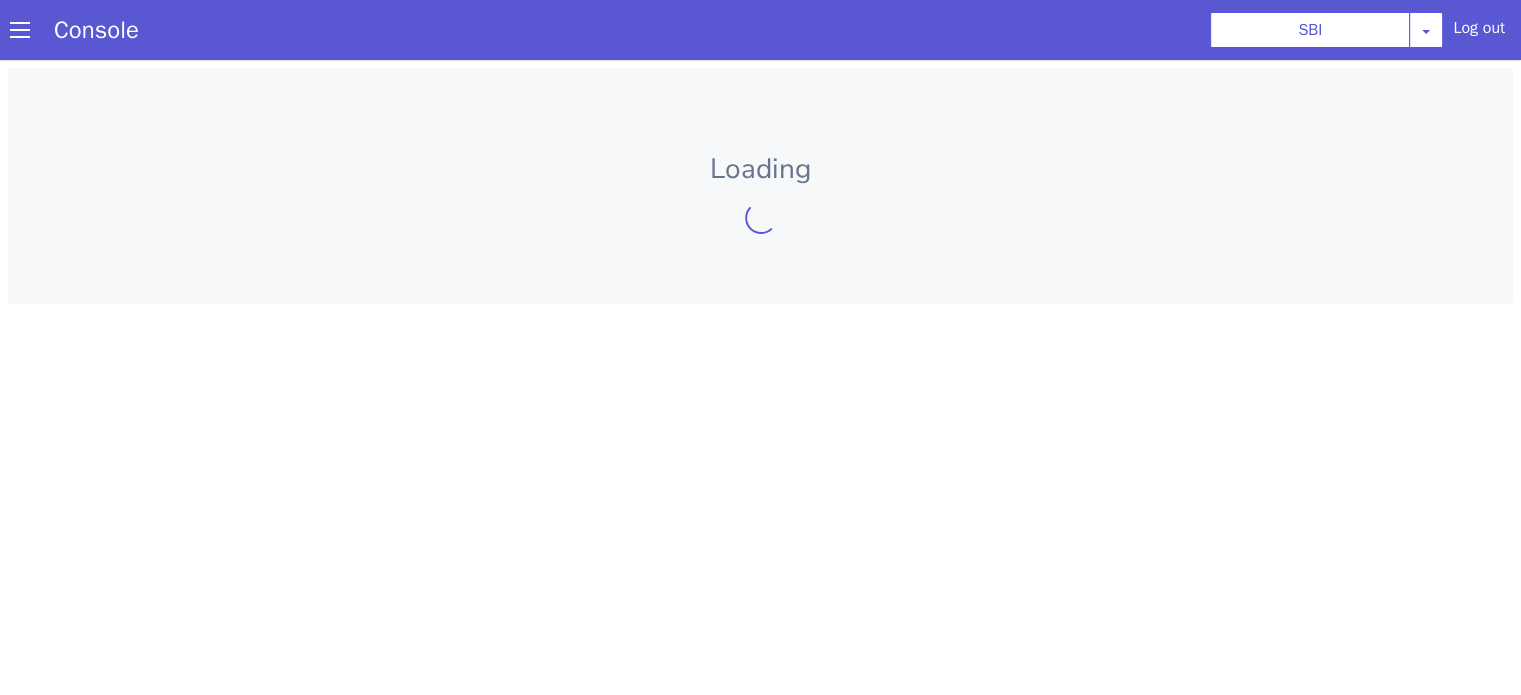 scroll, scrollTop: 0, scrollLeft: 0, axis: both 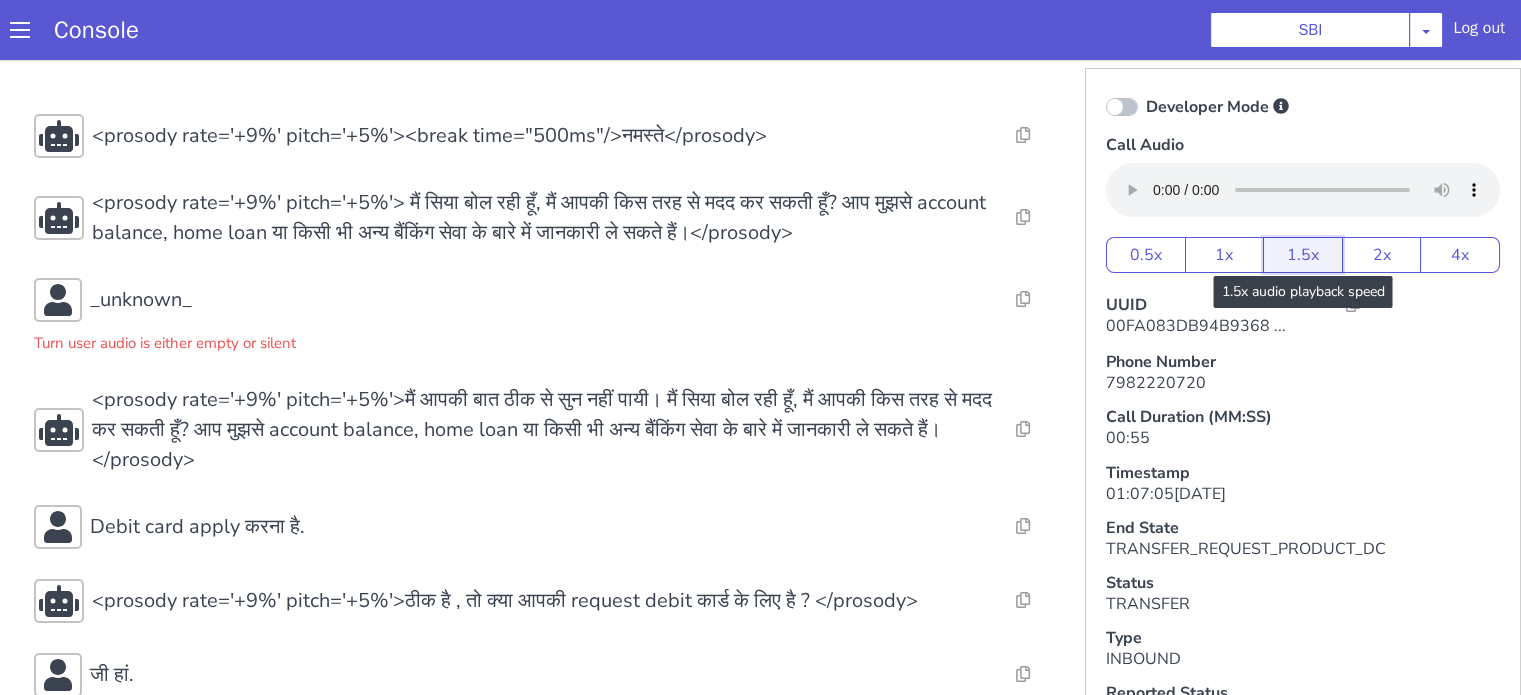 click on "1.5x" at bounding box center [1303, 255] 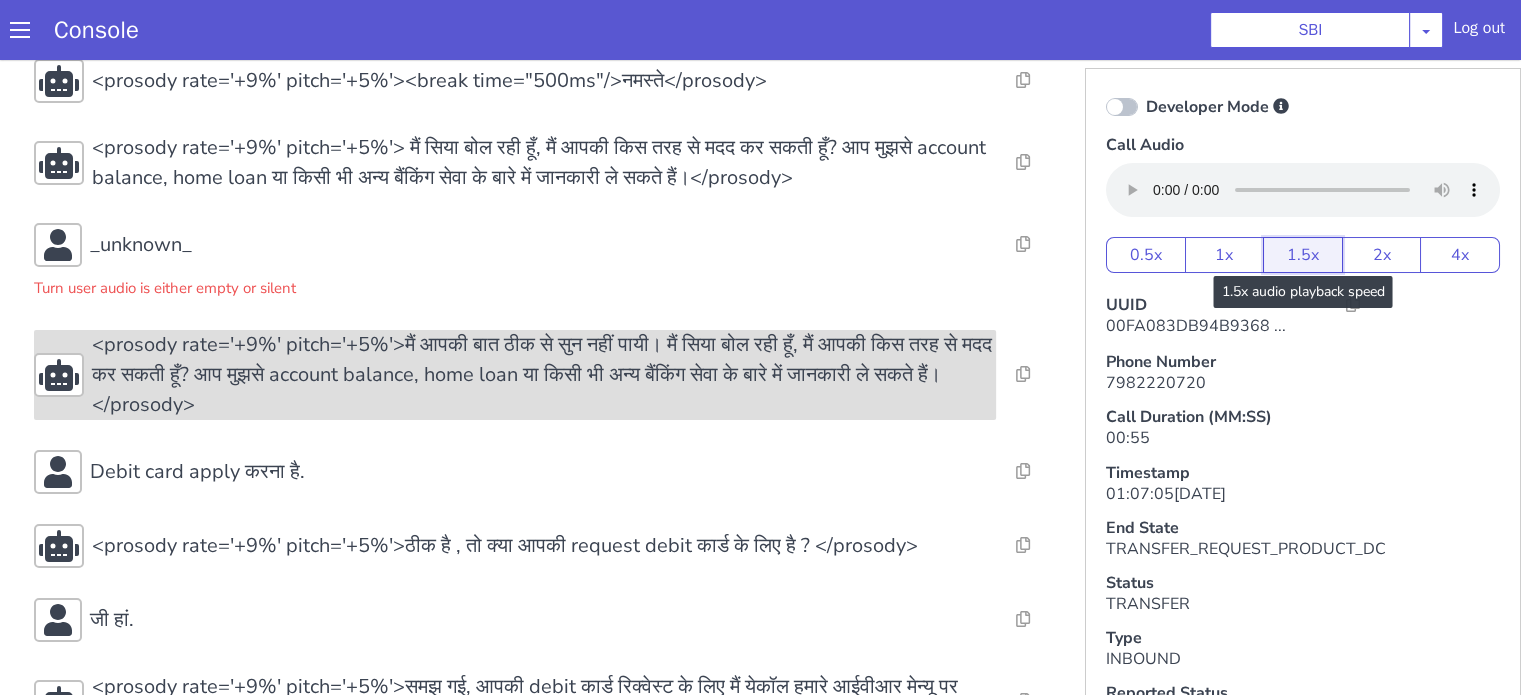scroll, scrollTop: 100, scrollLeft: 0, axis: vertical 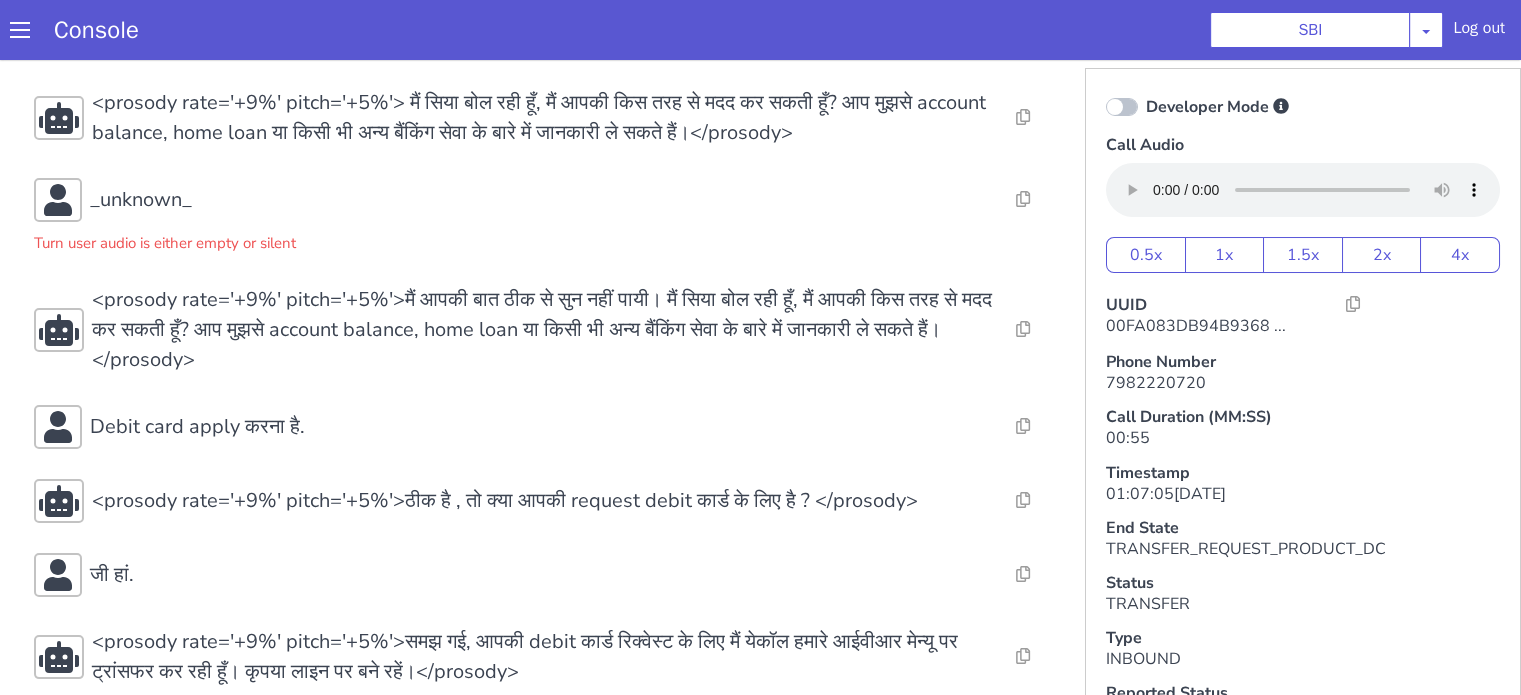 type 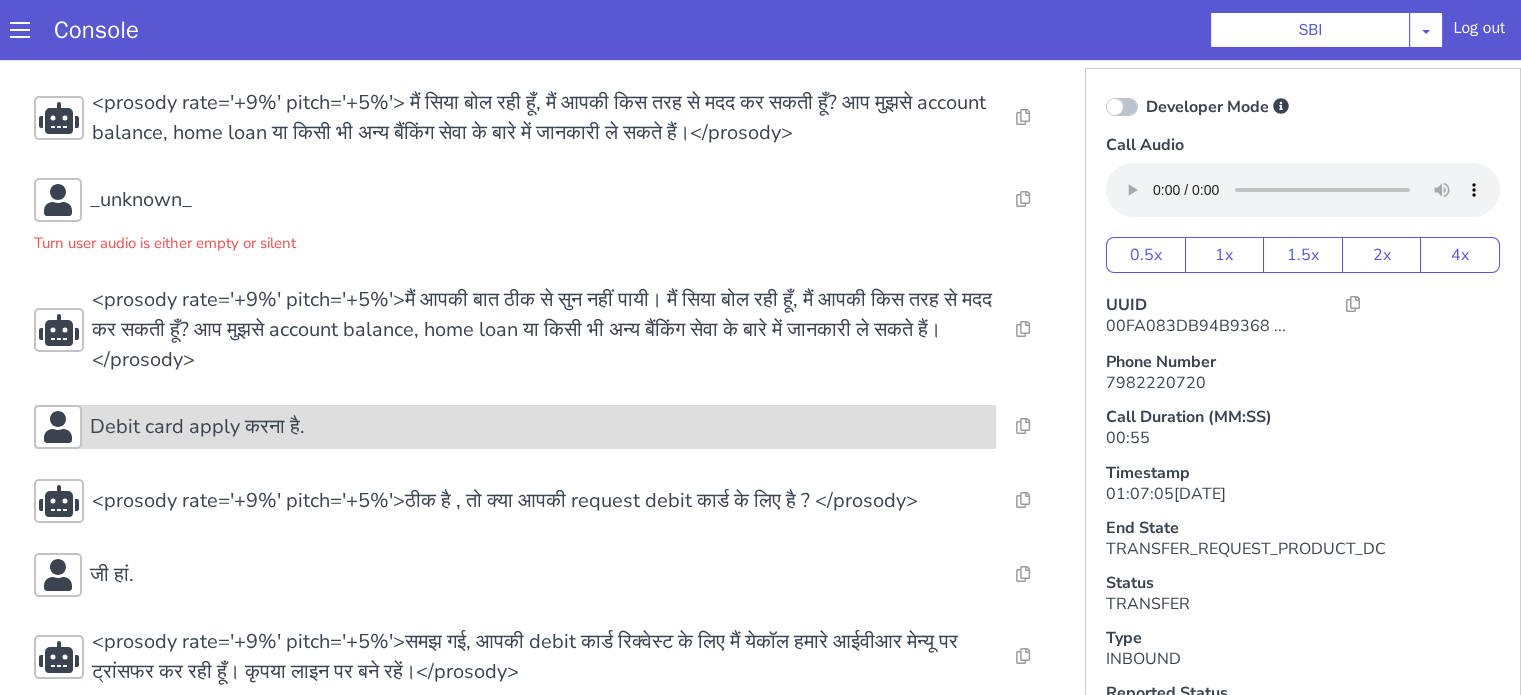click on "Debit card apply करना है." at bounding box center [539, 427] 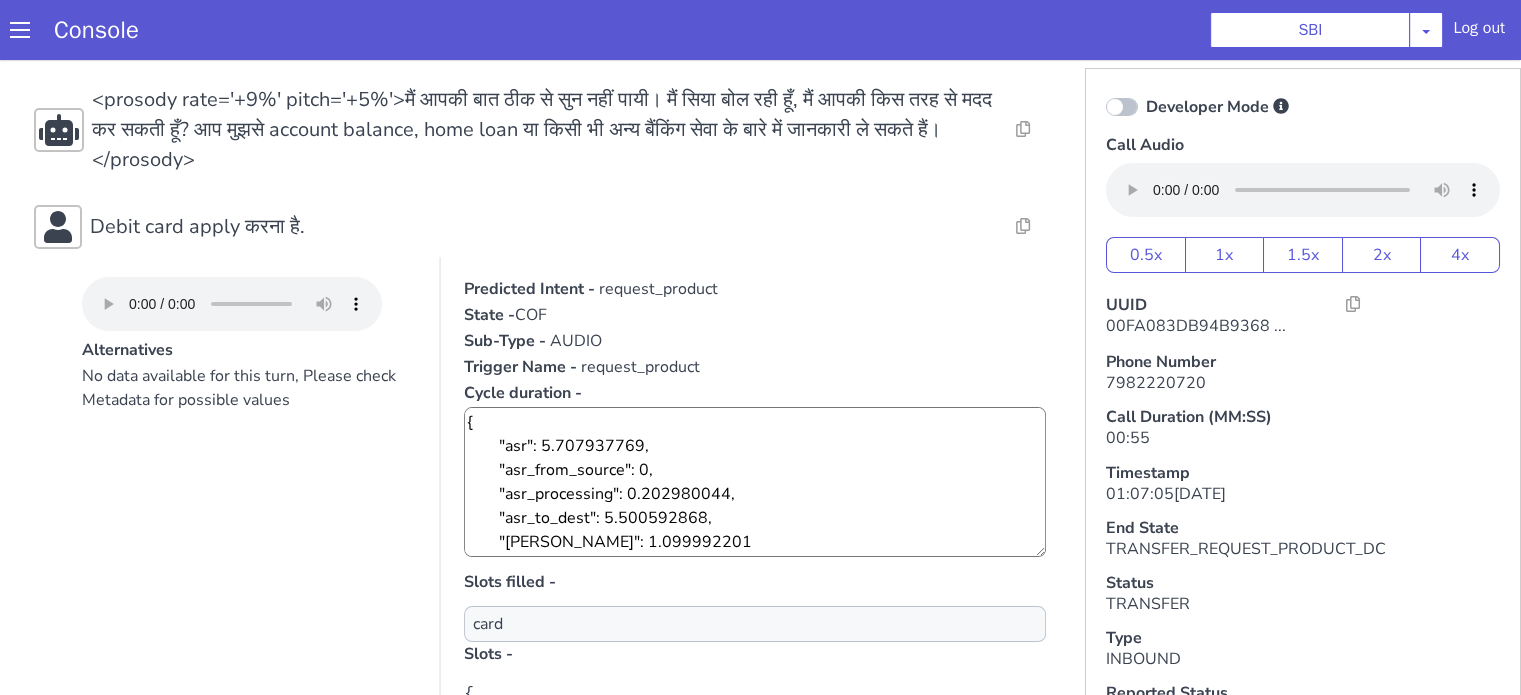 click on "Debit card apply करना है." at bounding box center [515, 227] 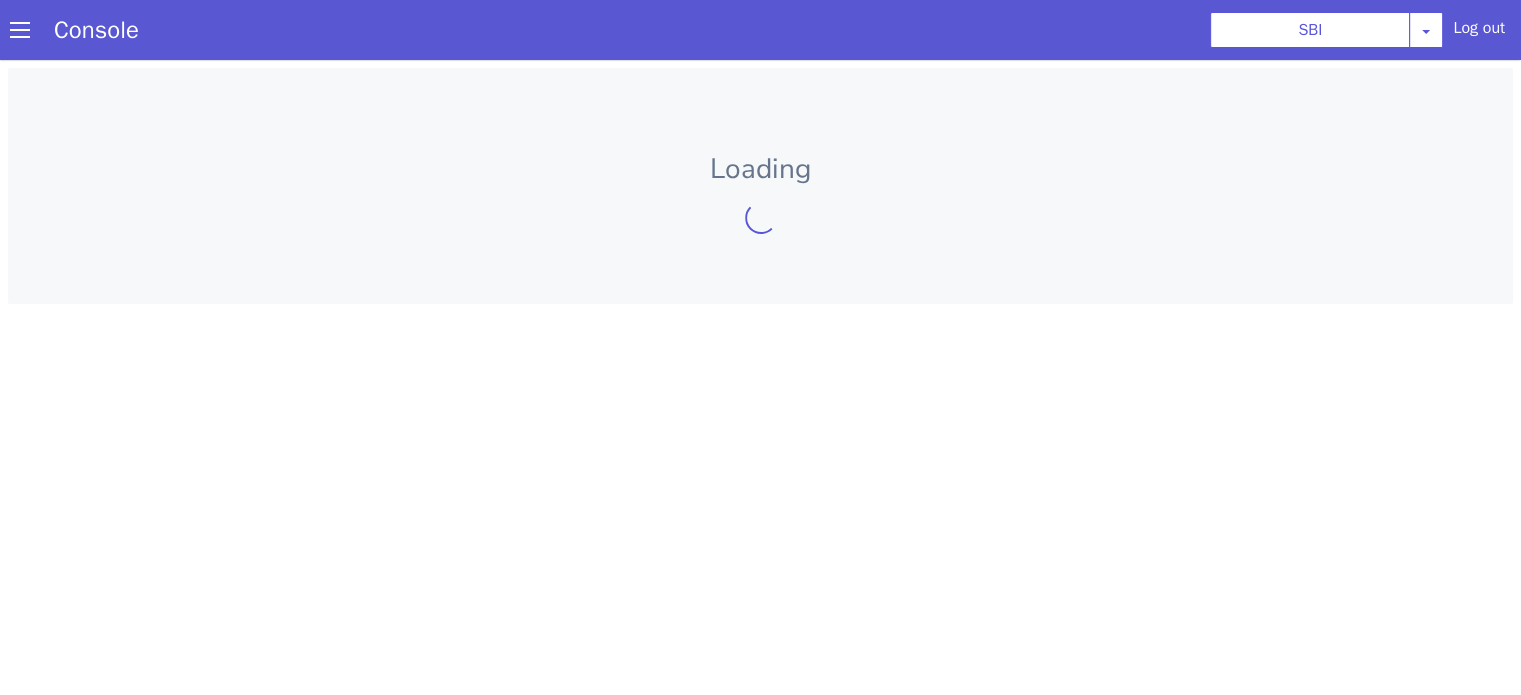 scroll, scrollTop: 0, scrollLeft: 0, axis: both 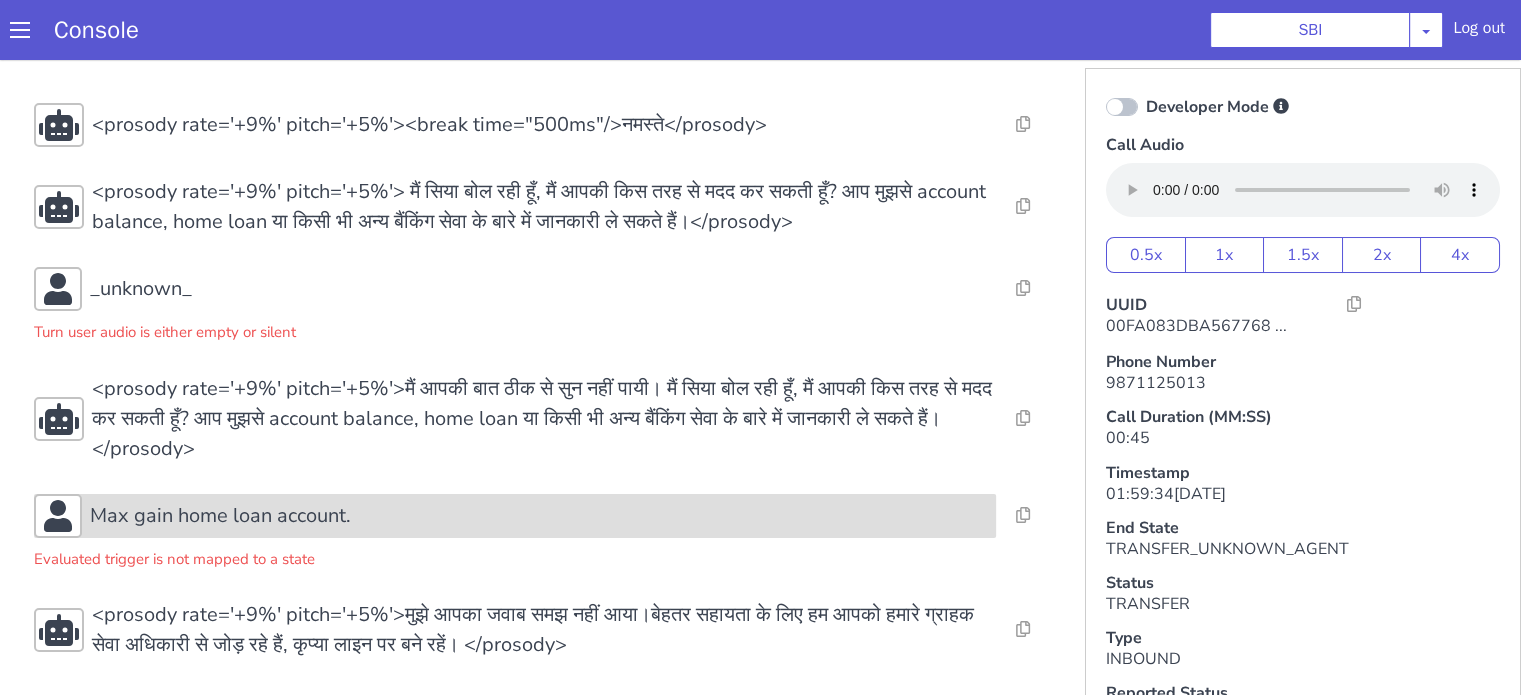 click on "Max gain home loan account." at bounding box center [220, 516] 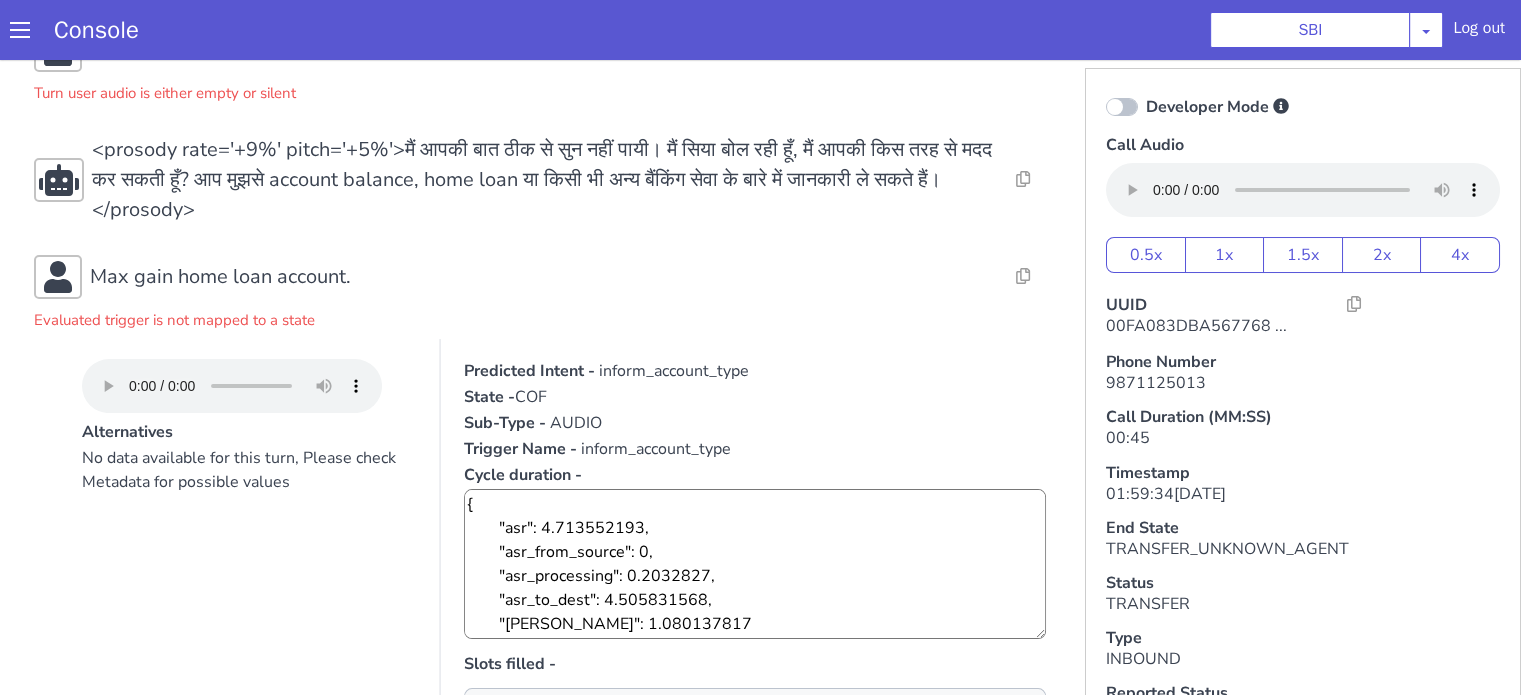 scroll, scrollTop: 311, scrollLeft: 0, axis: vertical 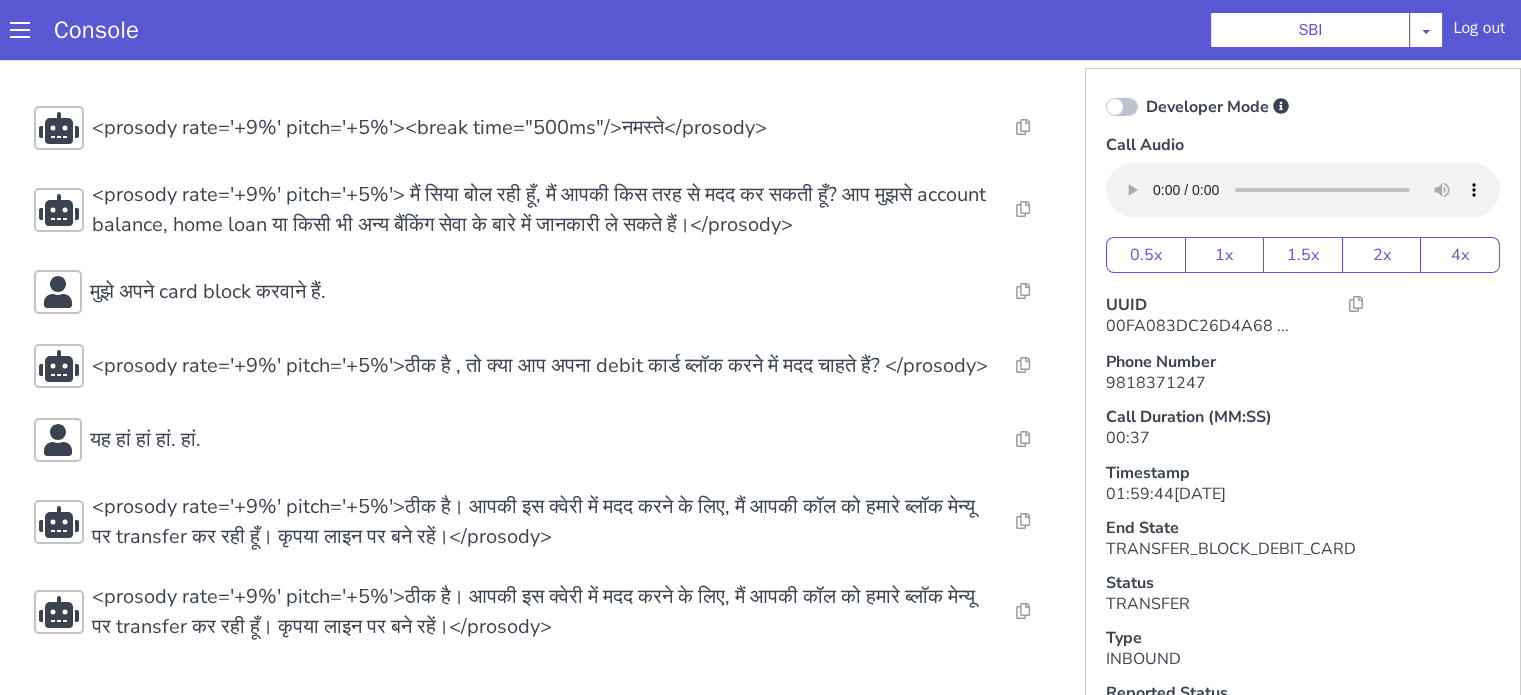 click on "Developer Mode Call Audio 0.5x 1x 1.5x 2x 4x UUID 00FA083DC26D4A68 ... Phone Number 9818371247 Call Duration (MM:SS) 00:37 Timestamp 01:59:44, 7th Jul 2025 End State TRANSFER_BLOCK_DEBIT_CARD Status TRANSFER Type INBOUND Reported Status Not Reported" at bounding box center [1303, 419] 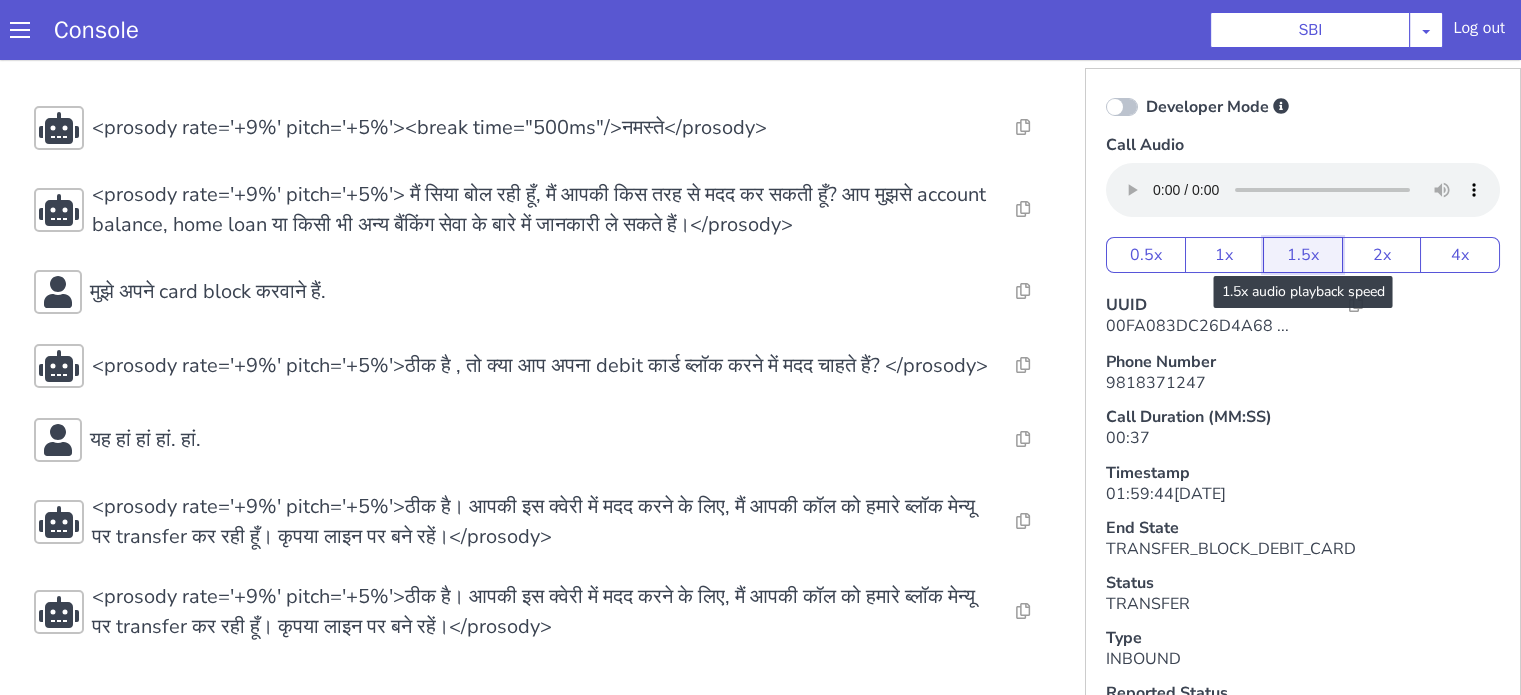 click on "1.5x" at bounding box center [1303, 255] 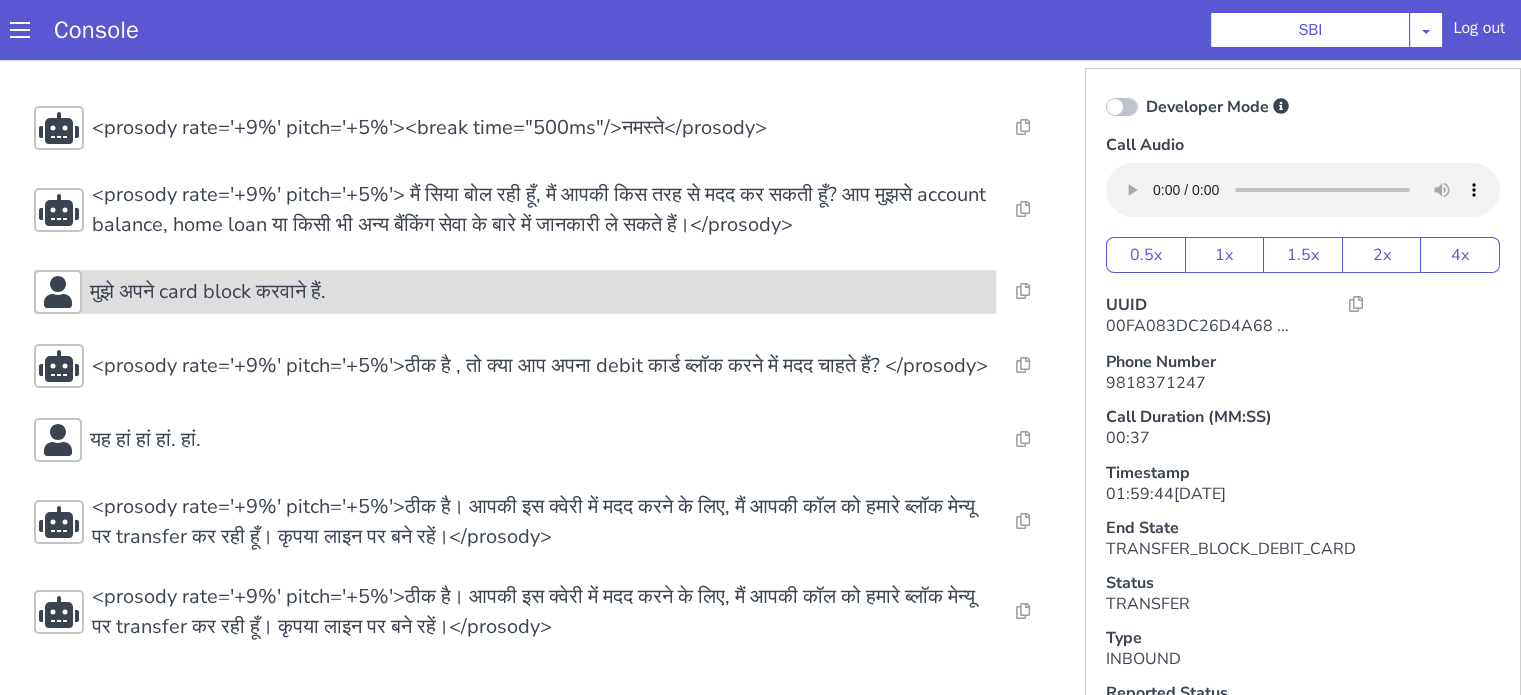click on "मुझे अपने card block करवाने हैं." at bounding box center [515, 292] 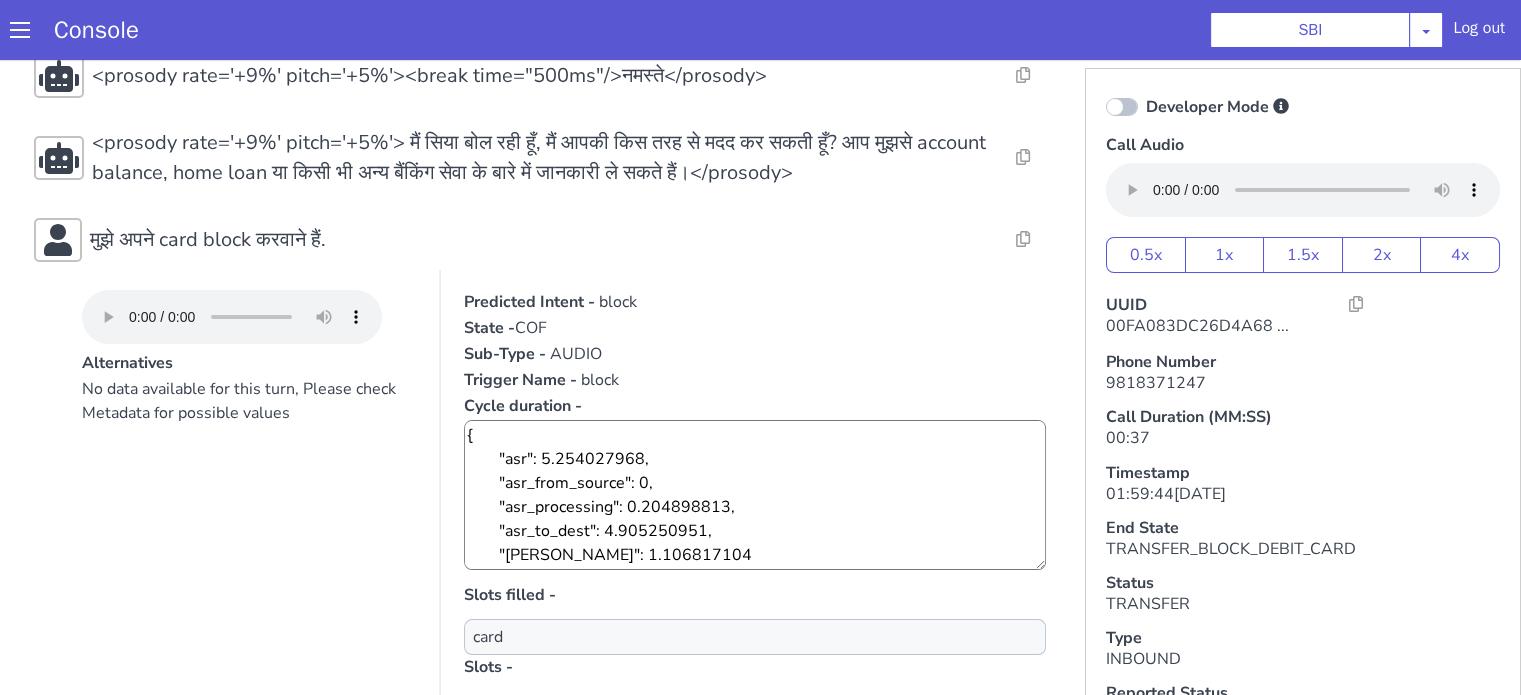 scroll, scrollTop: 108, scrollLeft: 0, axis: vertical 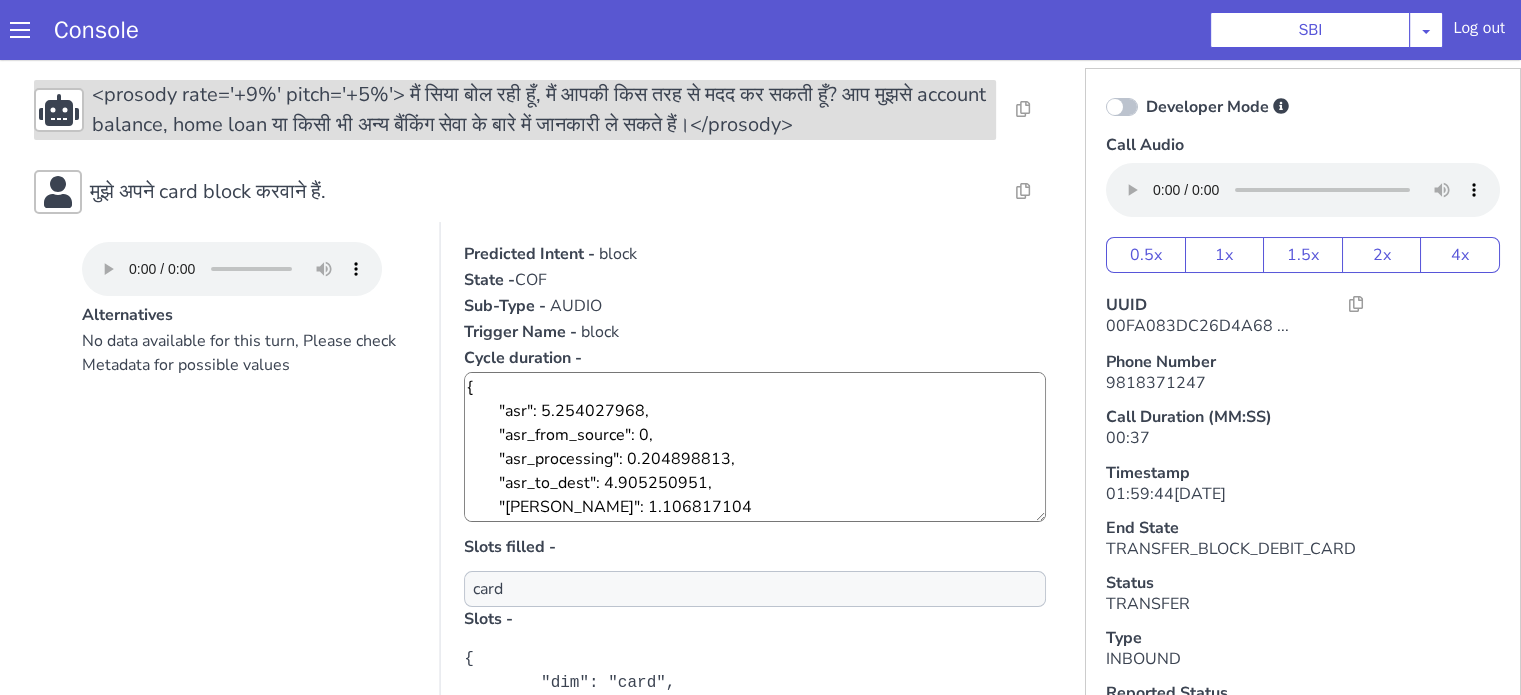 click on "मुझे अपने card block करवाने हैं." at bounding box center (539, 192) 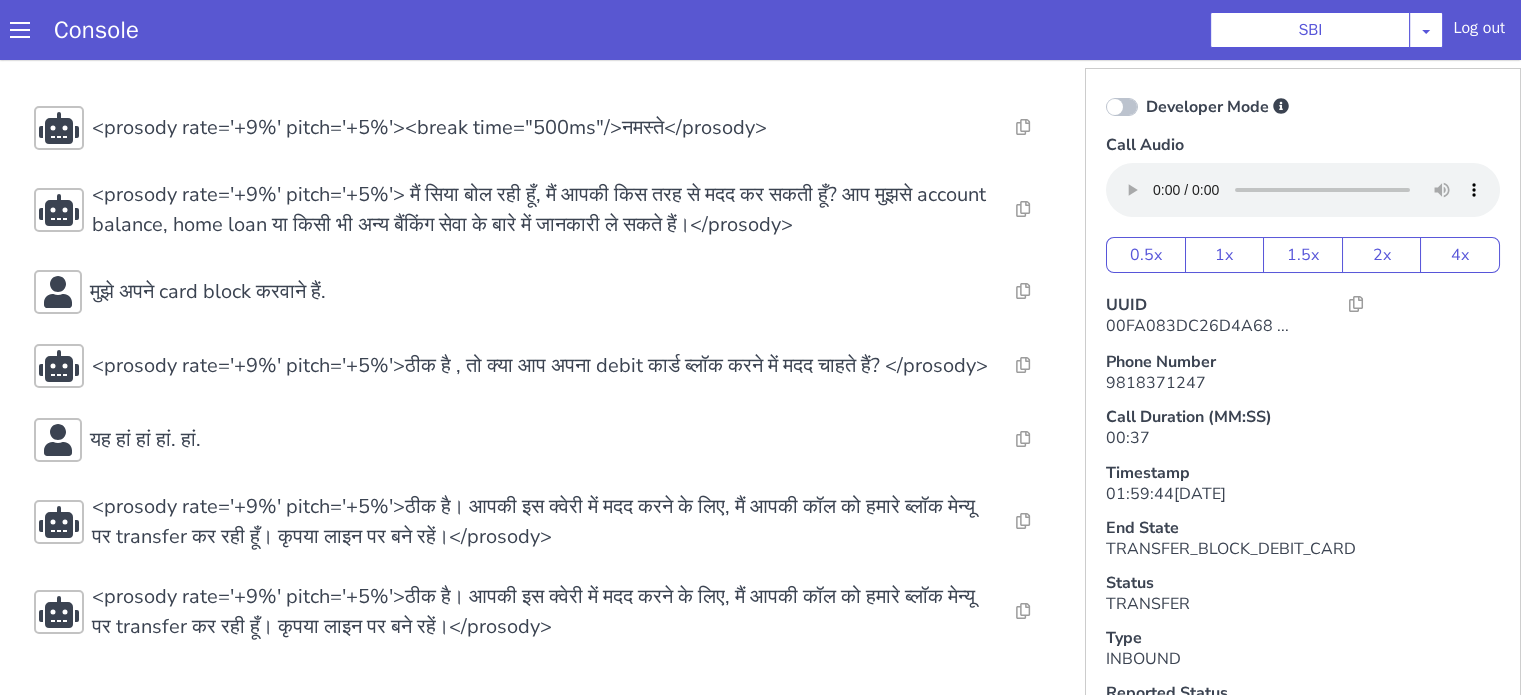 scroll, scrollTop: 8, scrollLeft: 0, axis: vertical 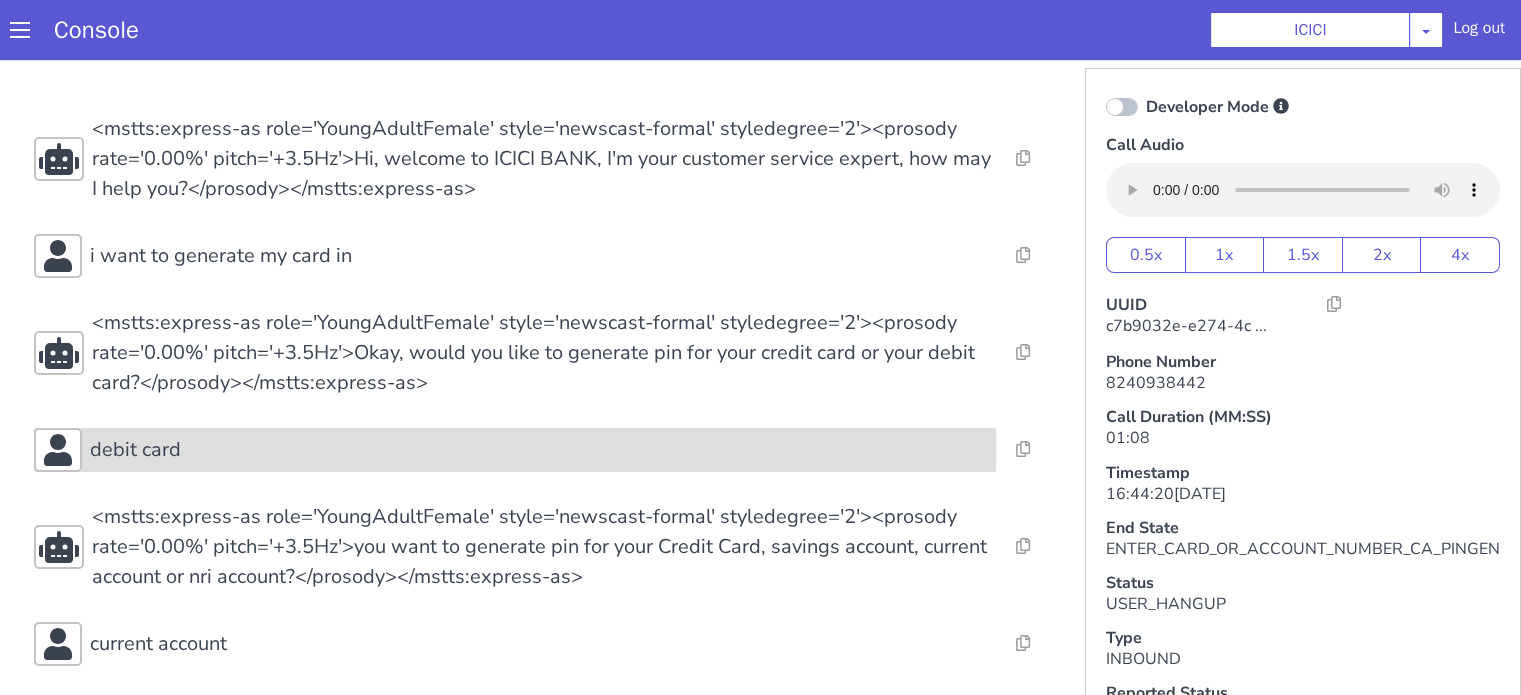 click on "debit card" at bounding box center [539, 450] 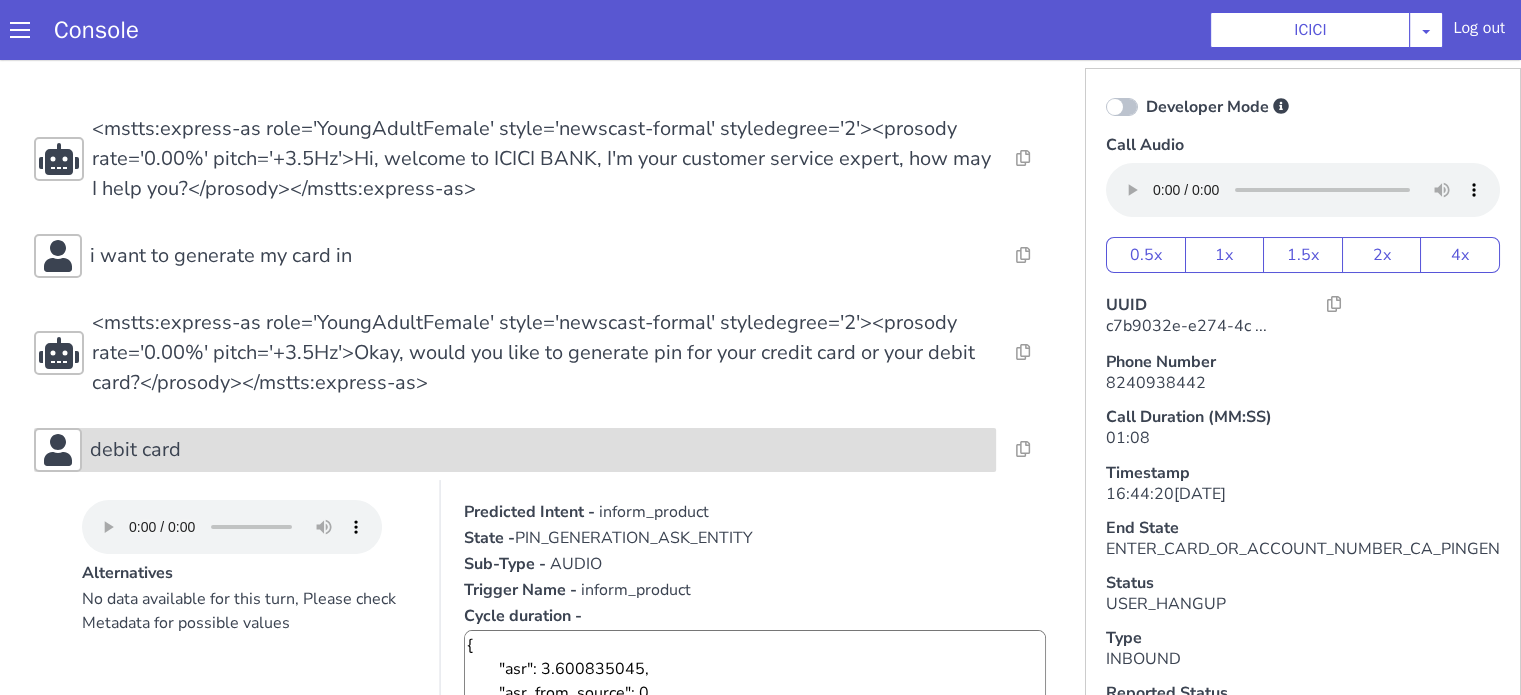 click on "debit card" at bounding box center [539, 450] 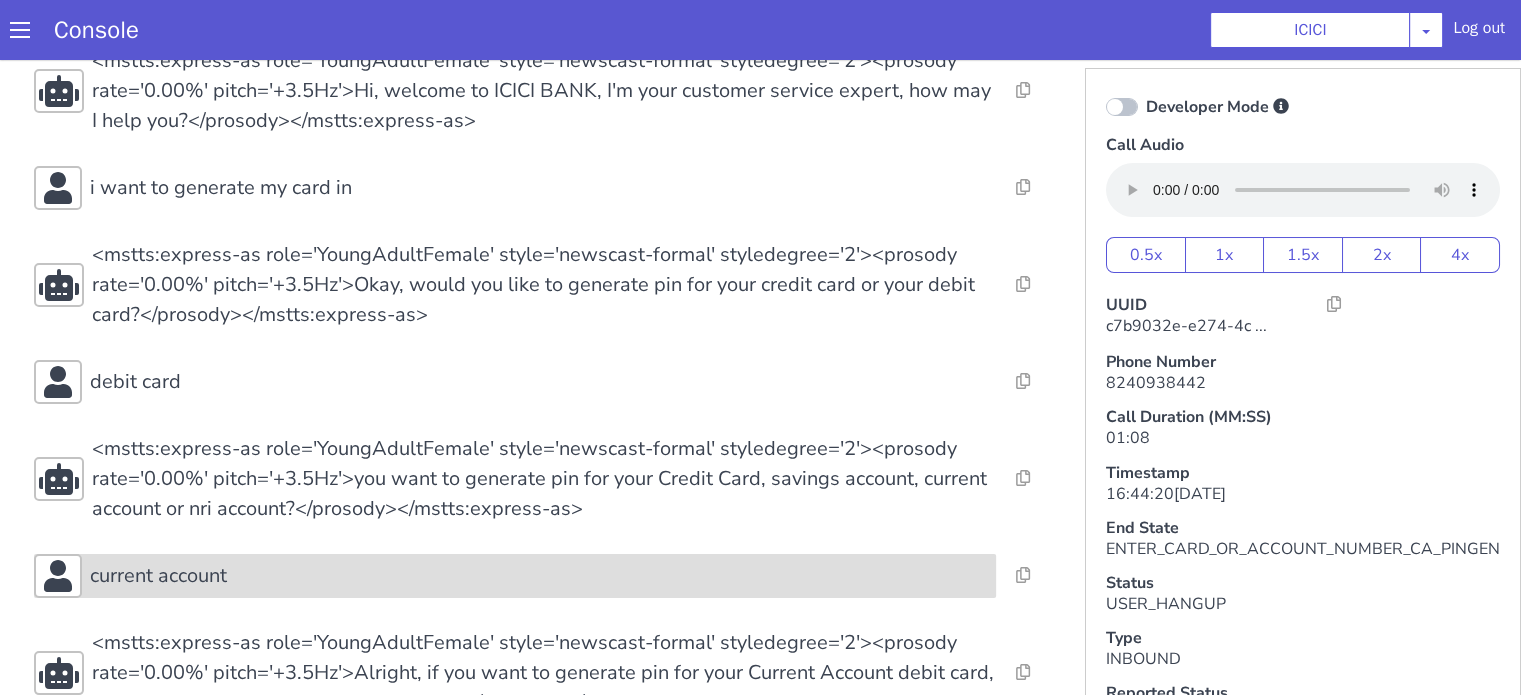 scroll, scrollTop: 200, scrollLeft: 0, axis: vertical 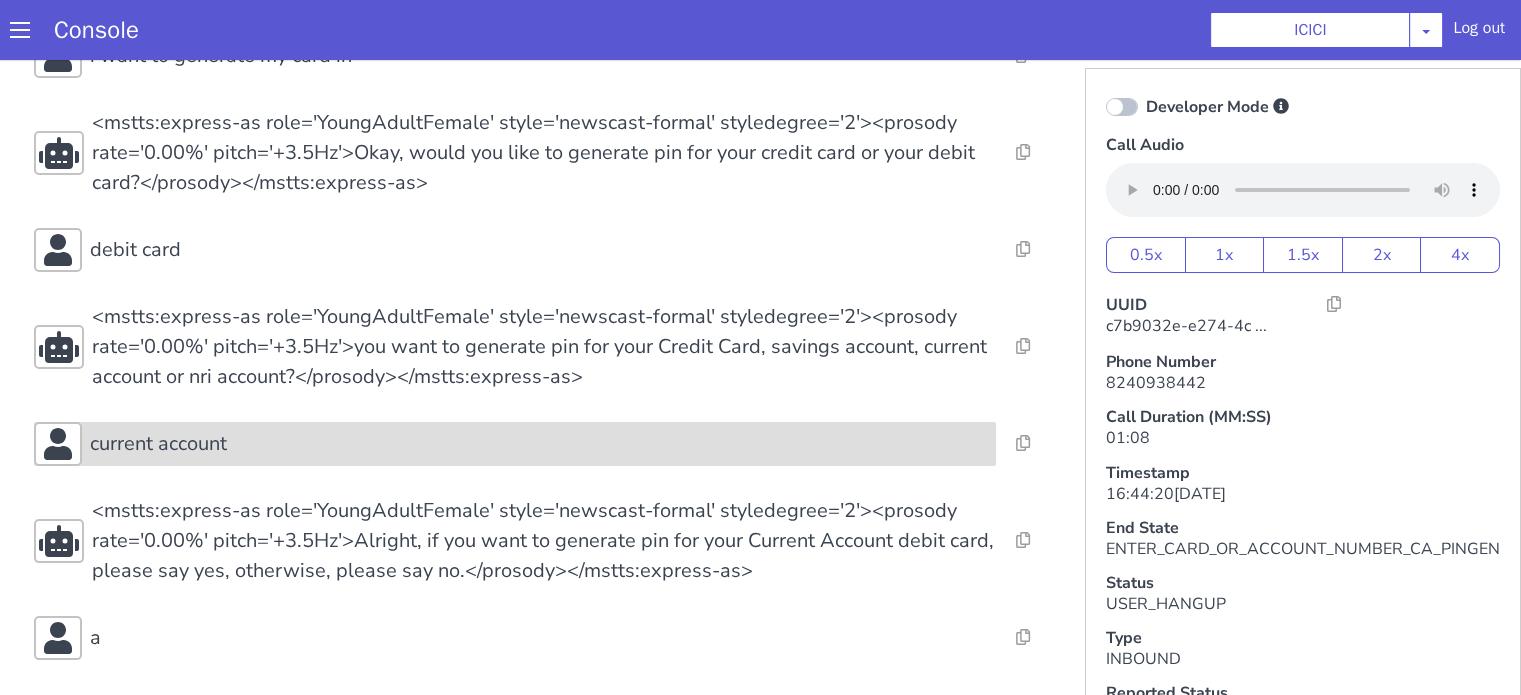 click on "current account" at bounding box center (515, 444) 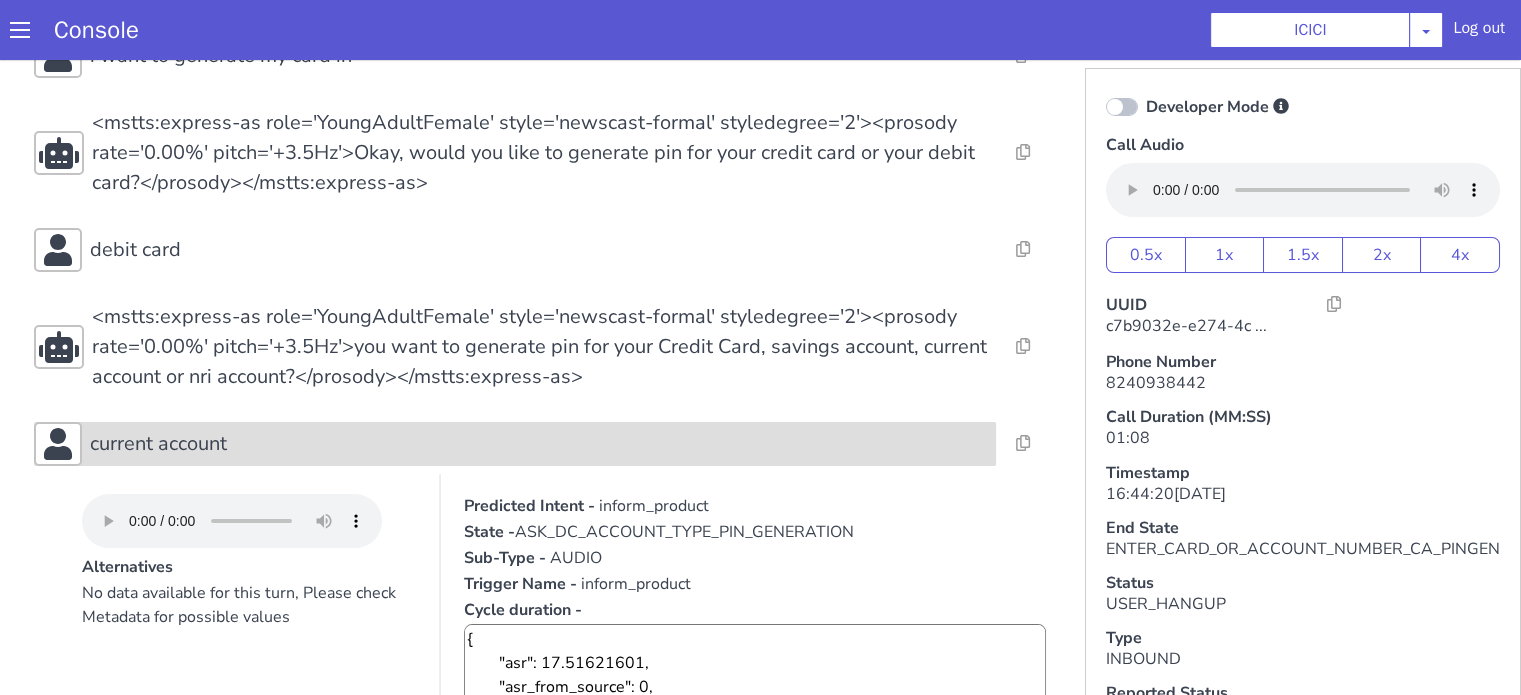 click on "current account" at bounding box center (539, 444) 